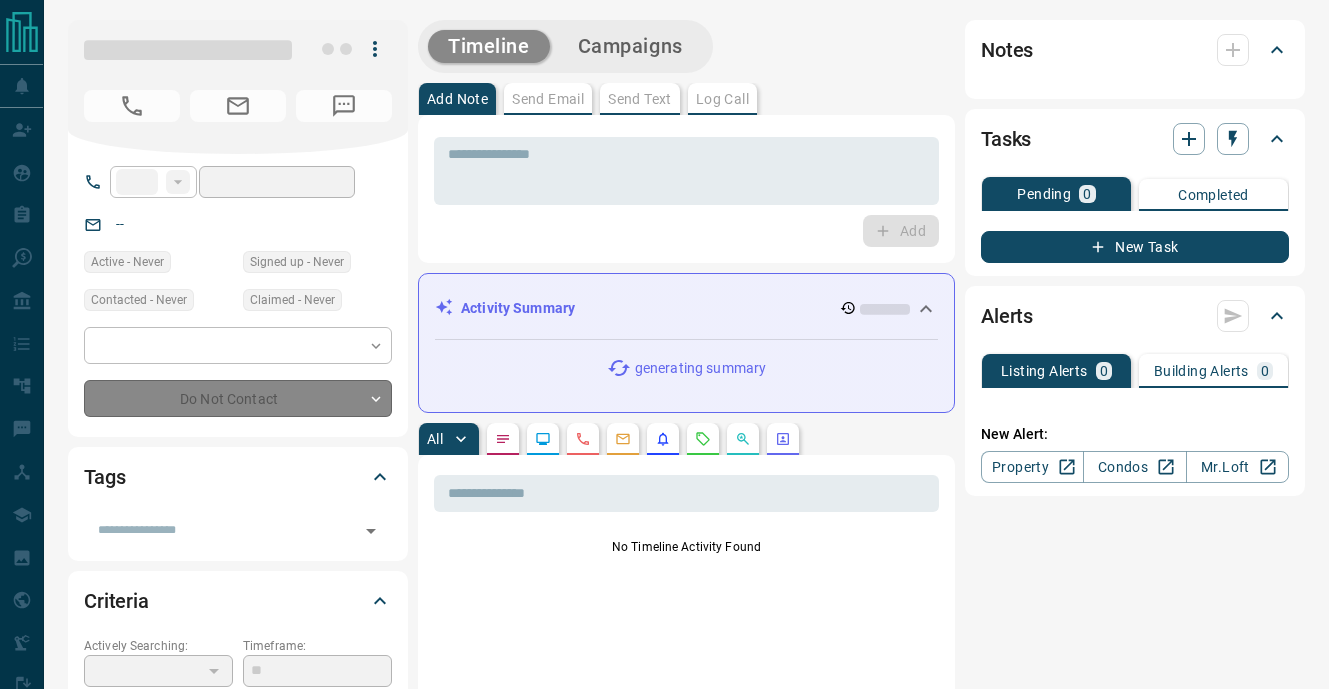 type on "**" 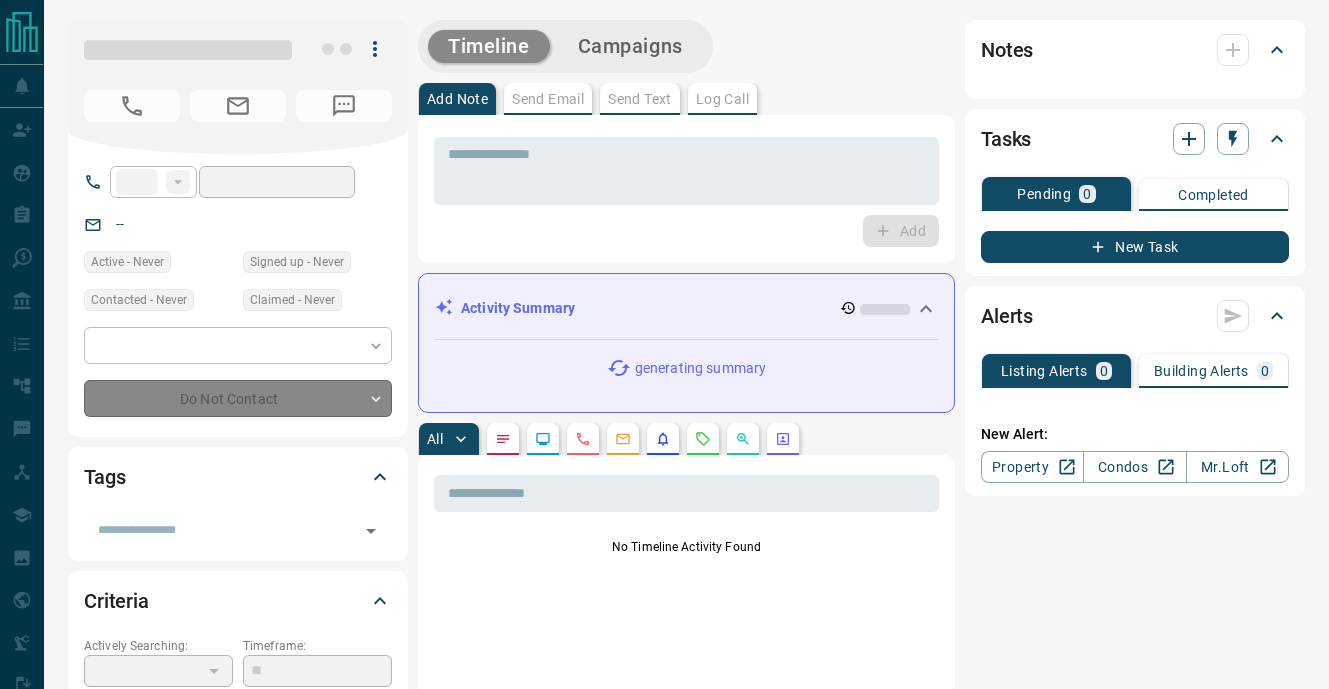 type on "**********" 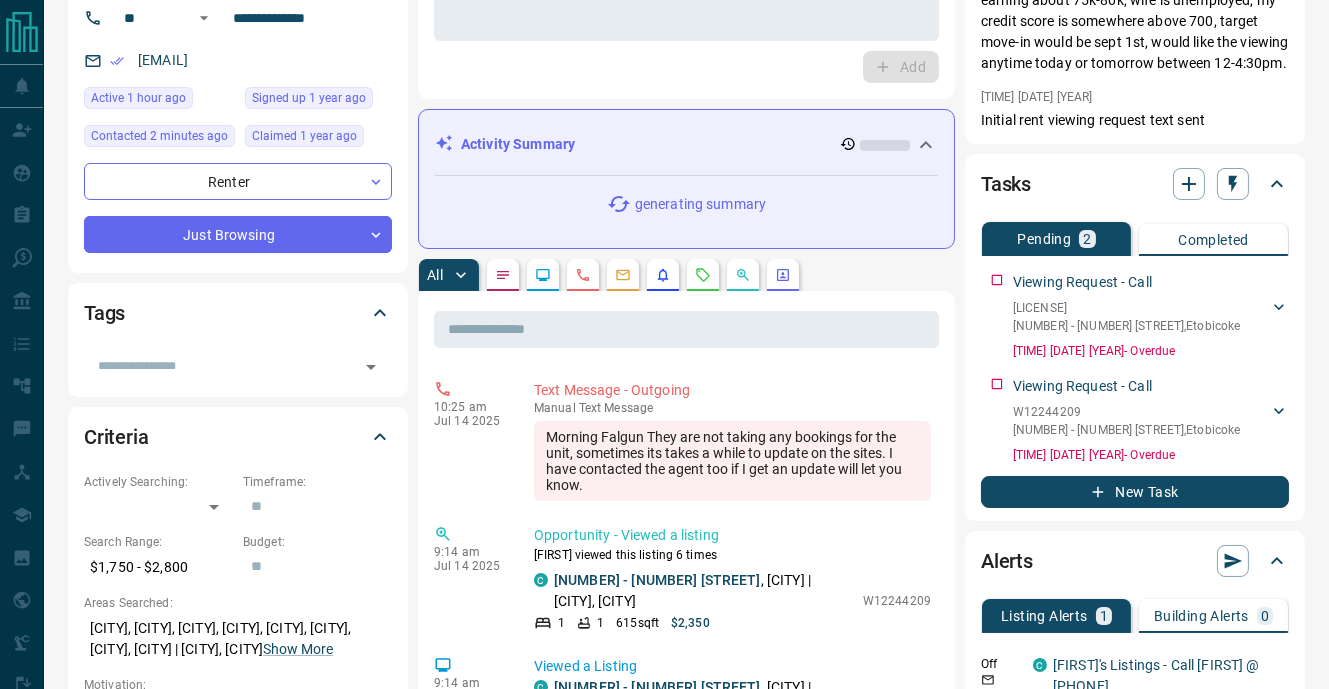 scroll, scrollTop: 193, scrollLeft: 0, axis: vertical 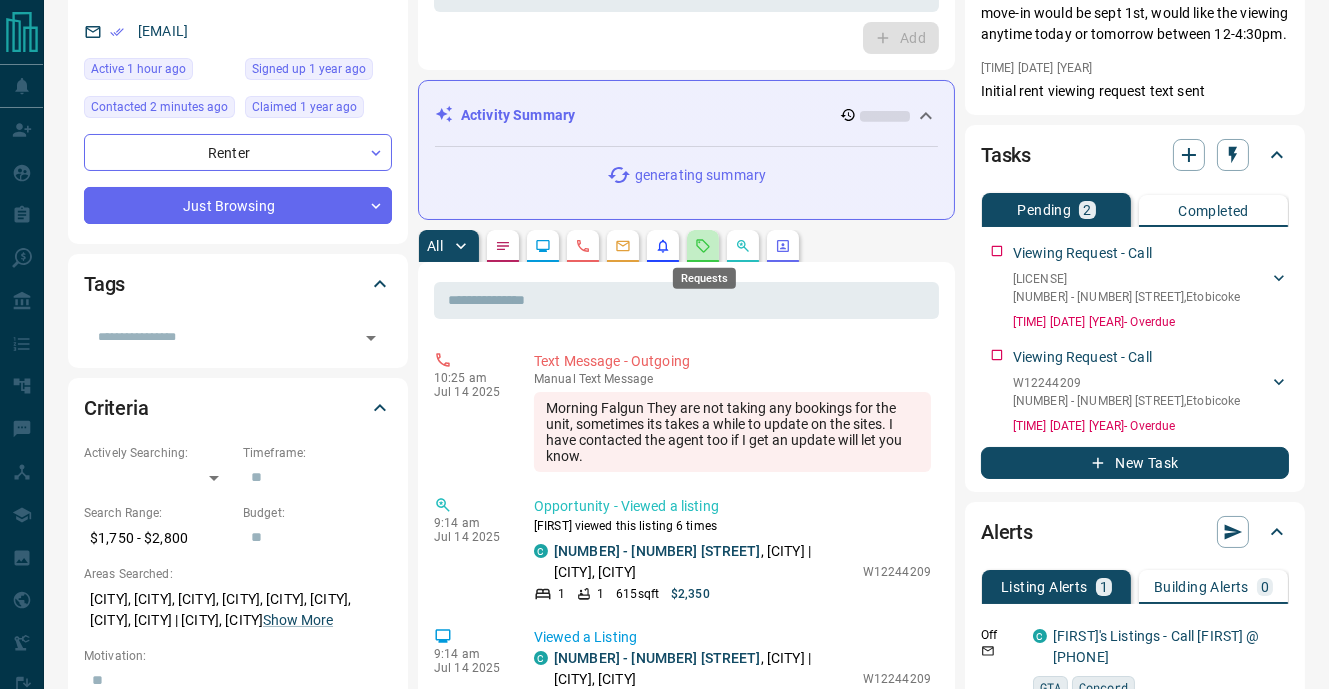click 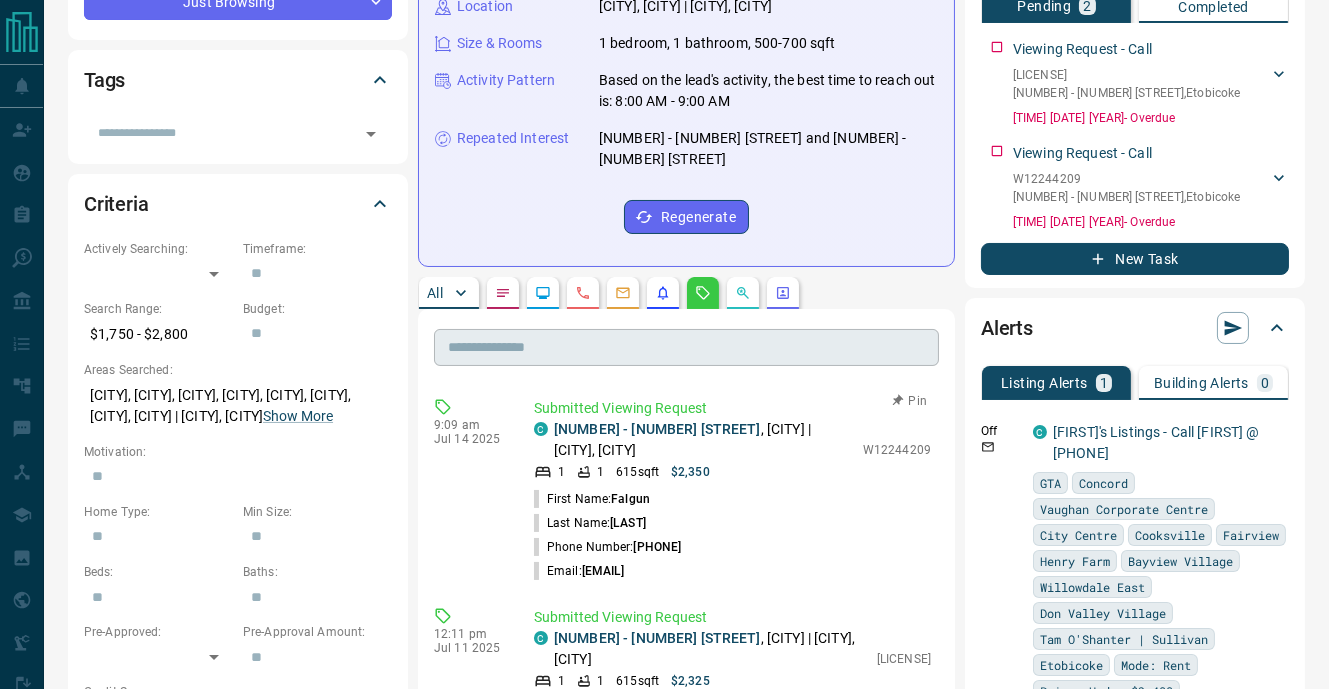 scroll, scrollTop: 400, scrollLeft: 0, axis: vertical 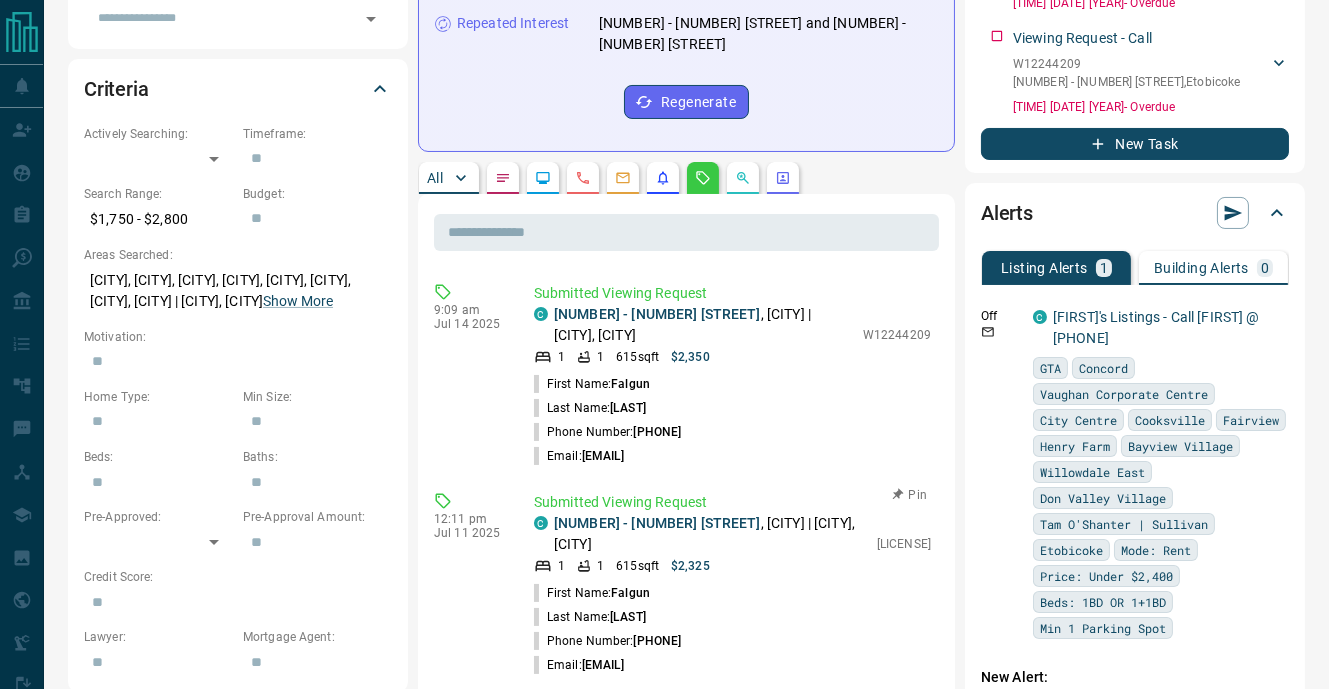 drag, startPoint x: 552, startPoint y: 521, endPoint x: 800, endPoint y: 542, distance: 248.88753 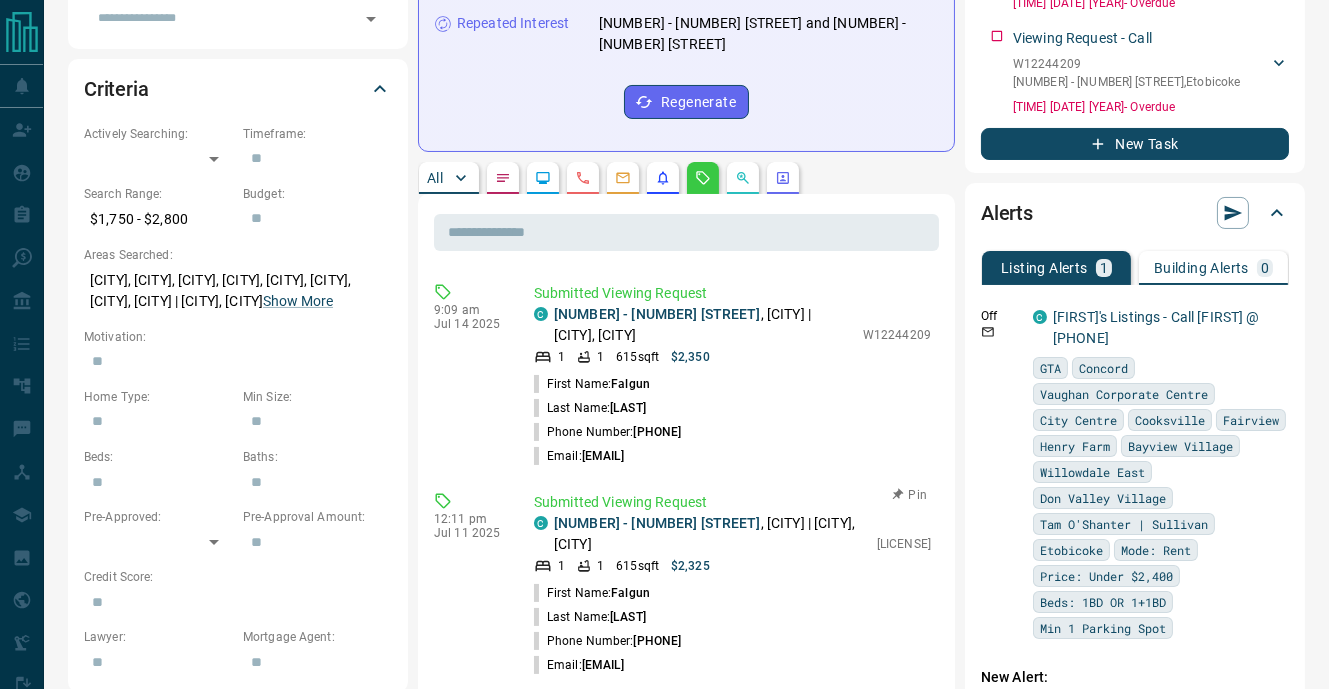 click on "C [NUMBER] - [NUMBER] [STREET] , [CITY] | [CITY], [CITY], [CITY]" at bounding box center [700, 534] 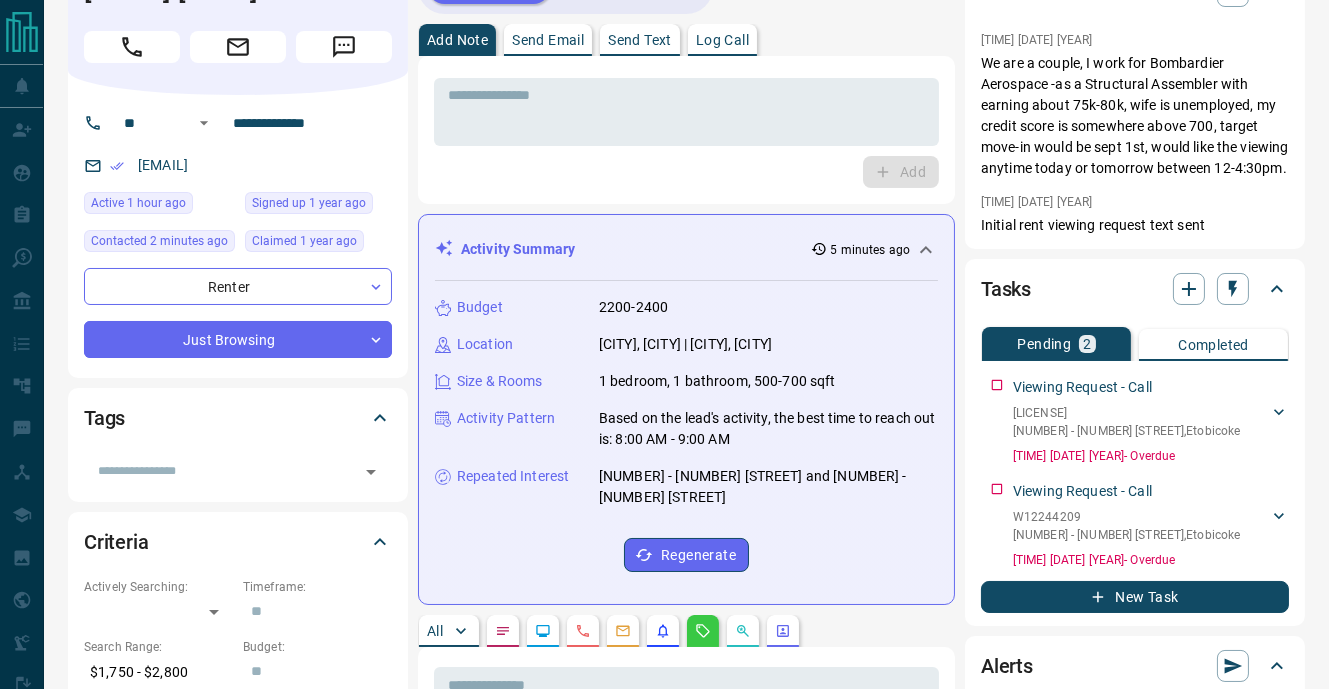 scroll, scrollTop: 0, scrollLeft: 0, axis: both 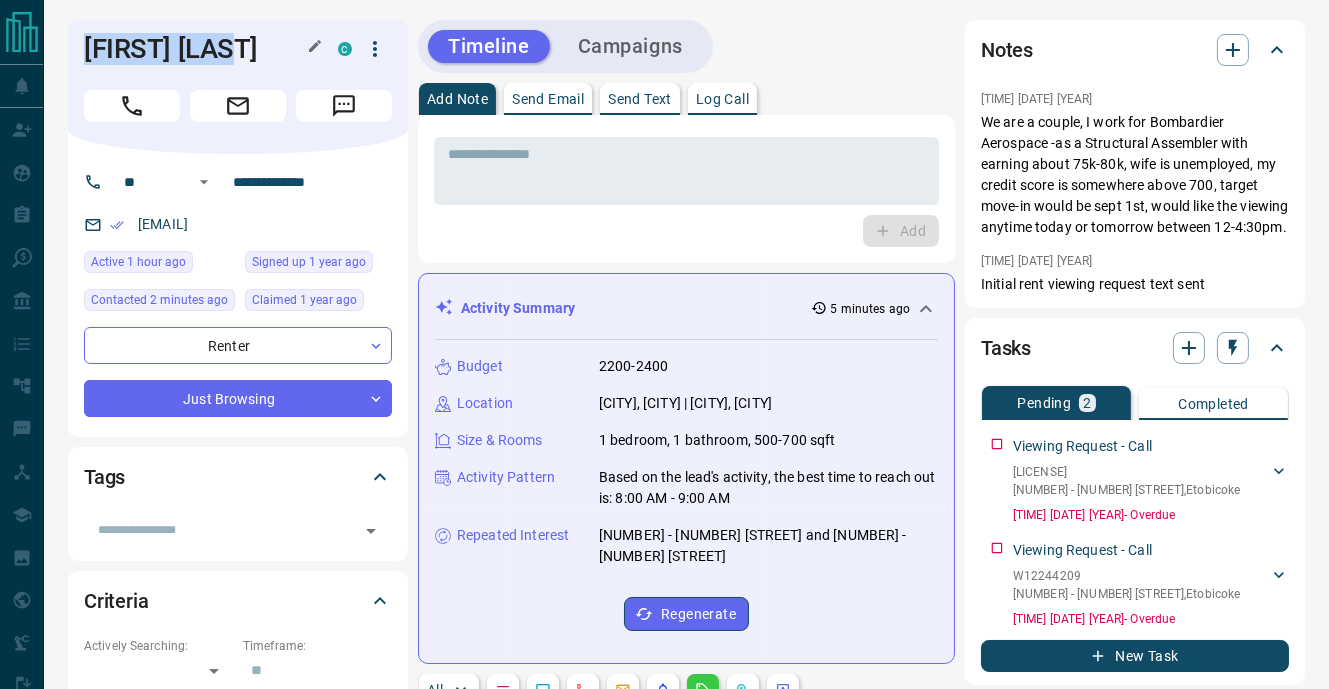 drag, startPoint x: 88, startPoint y: 48, endPoint x: 237, endPoint y: 50, distance: 149.01343 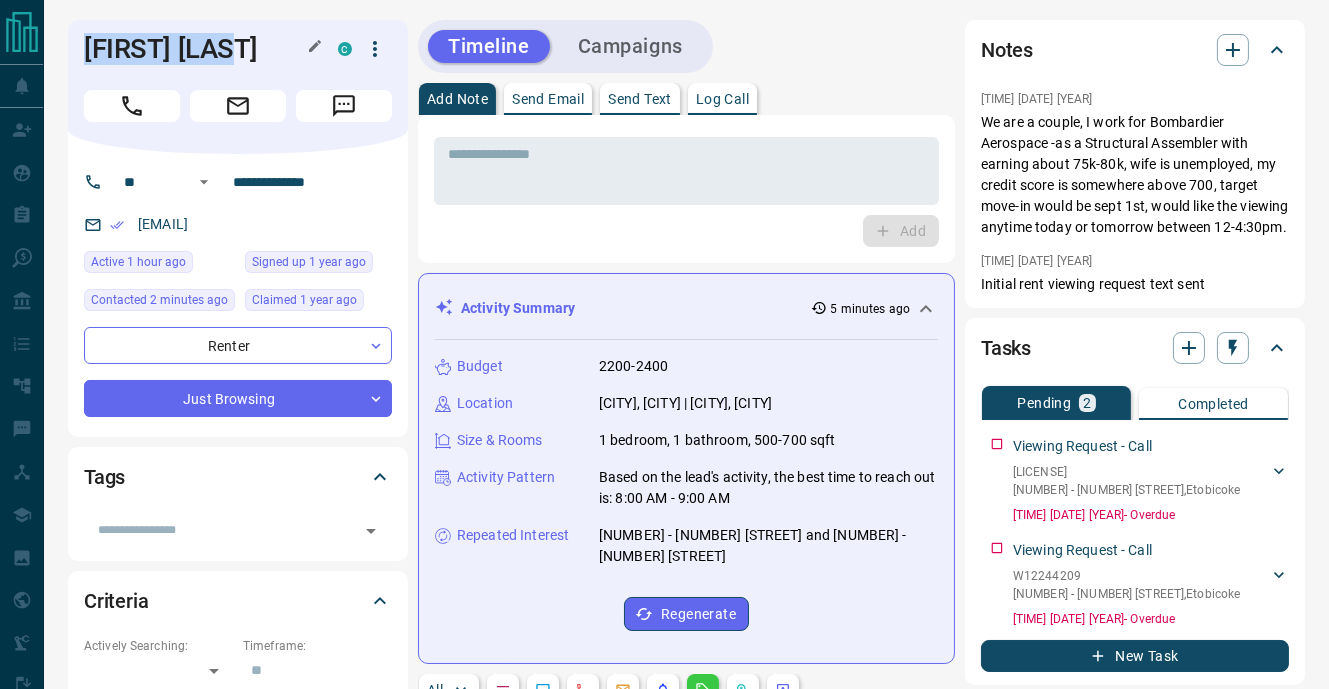 click on "[FIRST] [LAST]" at bounding box center [196, 49] 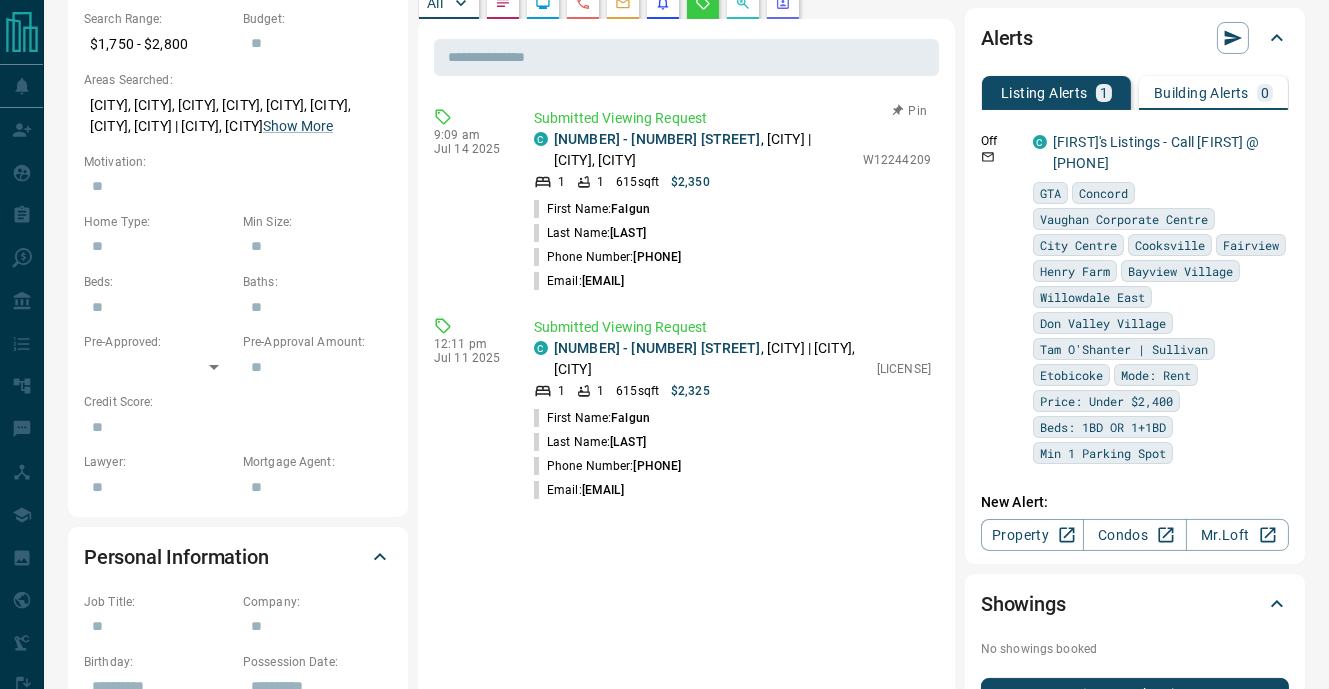 scroll, scrollTop: 725, scrollLeft: 0, axis: vertical 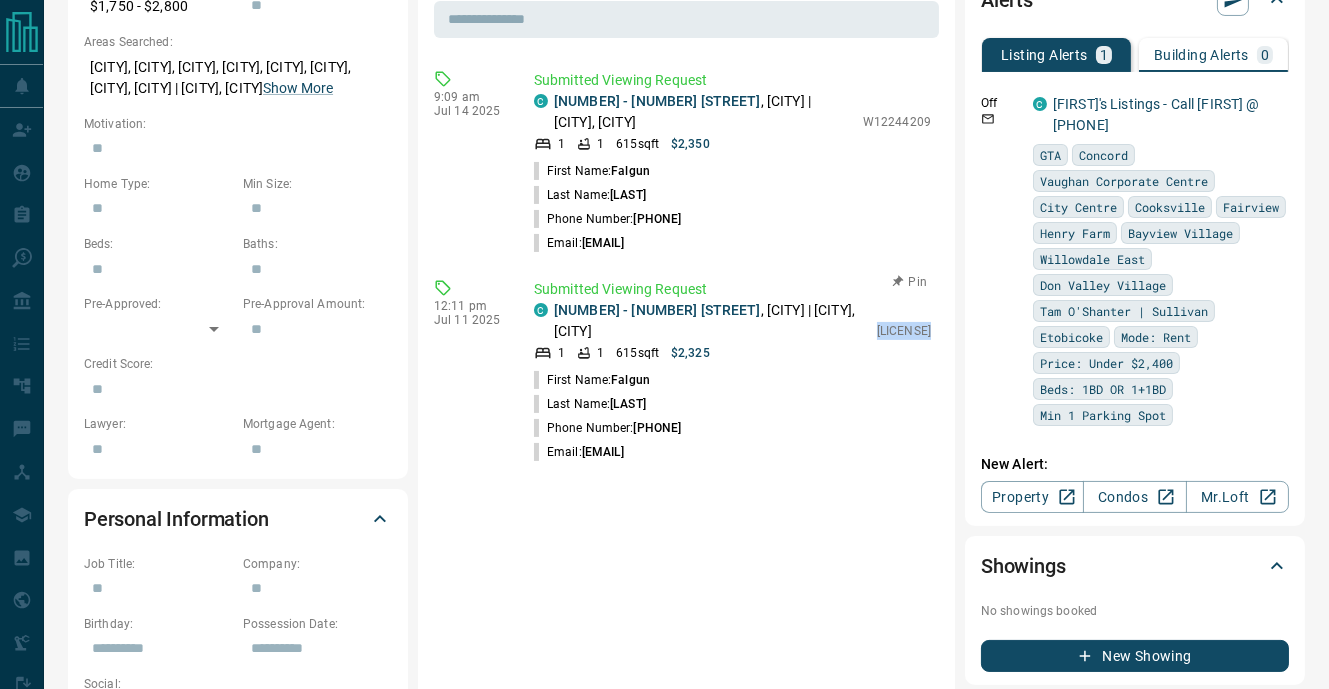 drag, startPoint x: 868, startPoint y: 329, endPoint x: 937, endPoint y: 332, distance: 69.065186 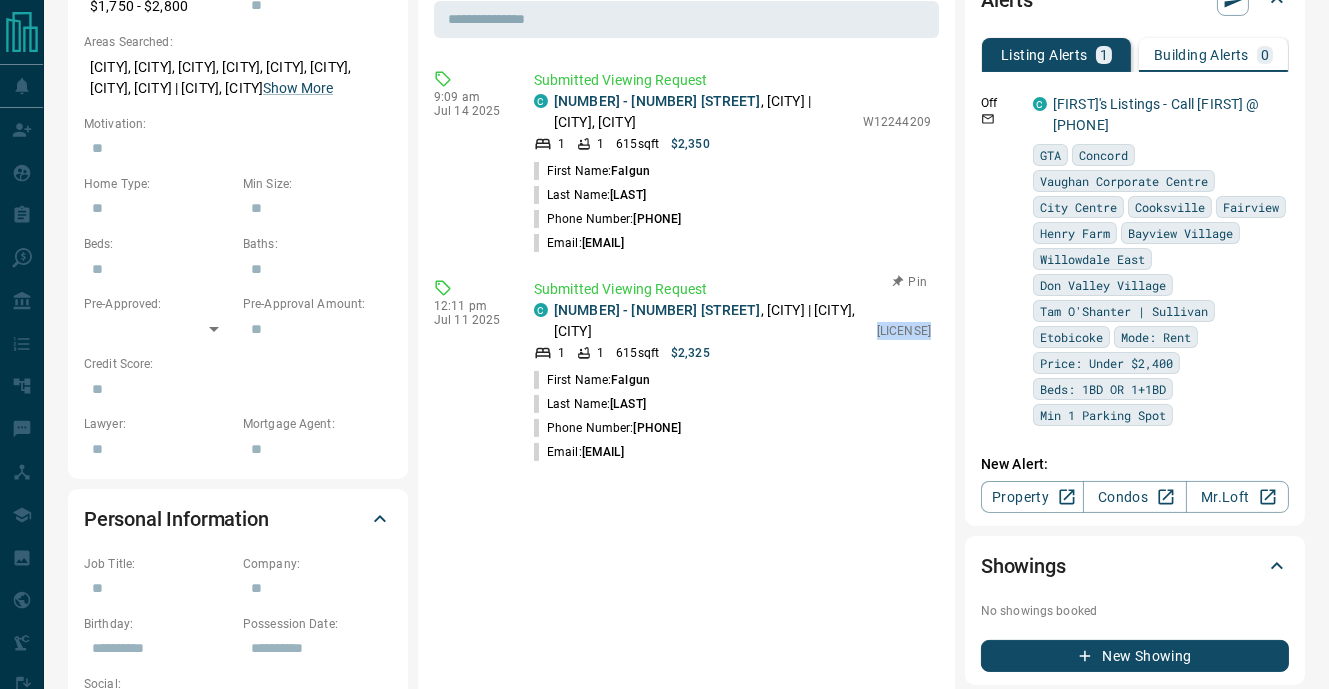 click on "Submitted Viewing Request C [NUMBER] - [NUMBER] [STREET] , [CITY] | [CITY], [CITY], [CITY] [NUMBER] [NUMBER] [SQFT] $[PRICE] [LICENSE] First Name:  [FIRST] Last Name:  [LAST] Phone Number:  [PHONE] Email:  [EMAIL]" at bounding box center [736, 371] 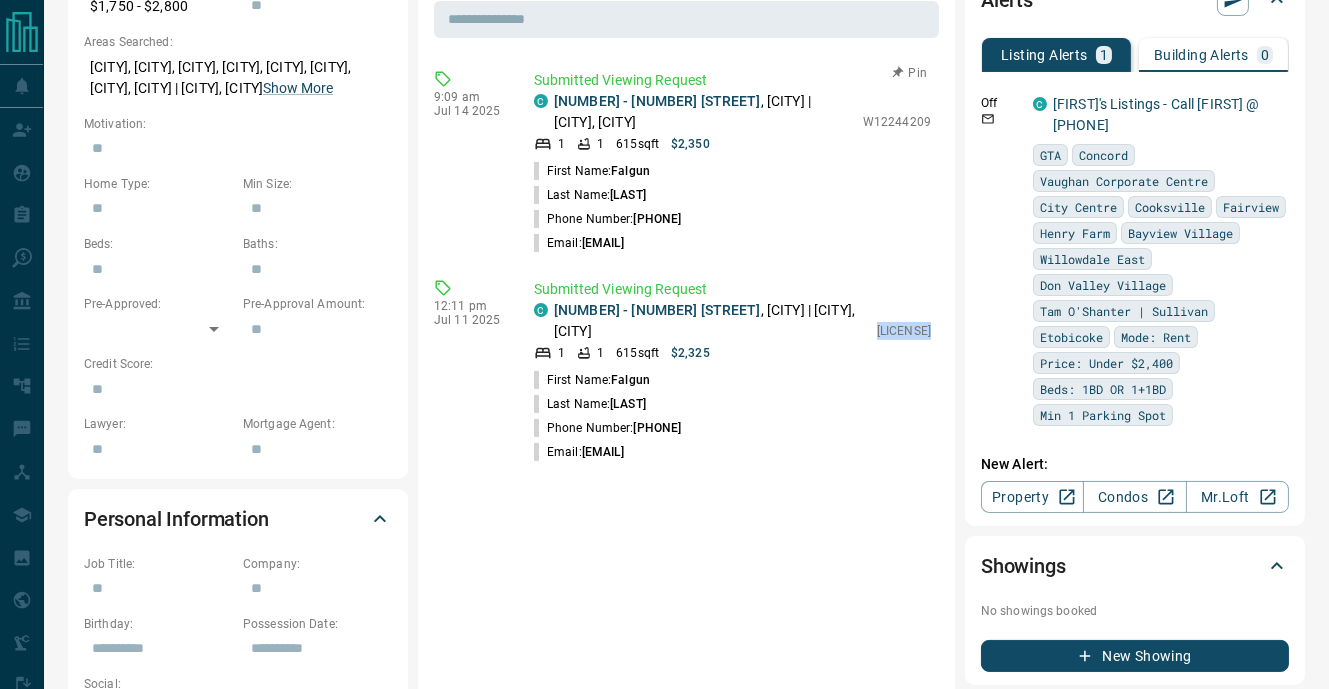 drag, startPoint x: 552, startPoint y: 97, endPoint x: 797, endPoint y: 122, distance: 246.2722 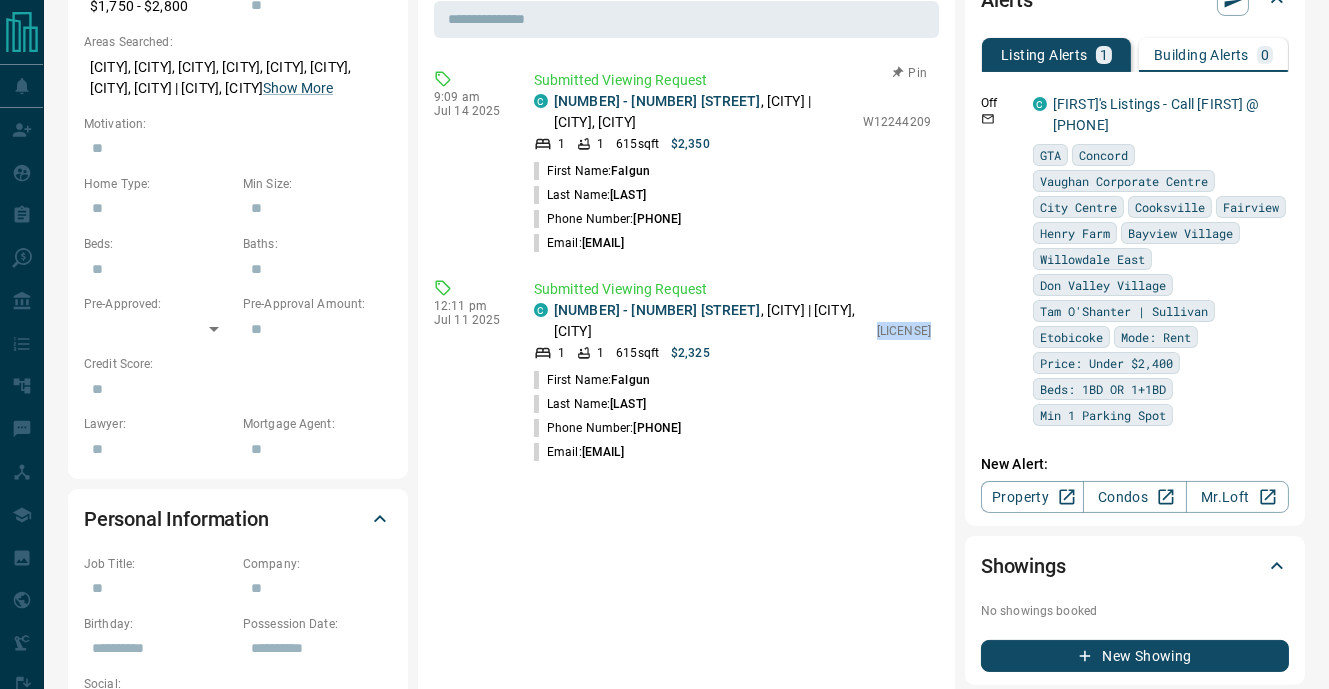 click on "C [NUMBER] - [NUMBER] [STREET] , [CITY] | [CITY], [CITY], [CITY]" at bounding box center [693, 112] 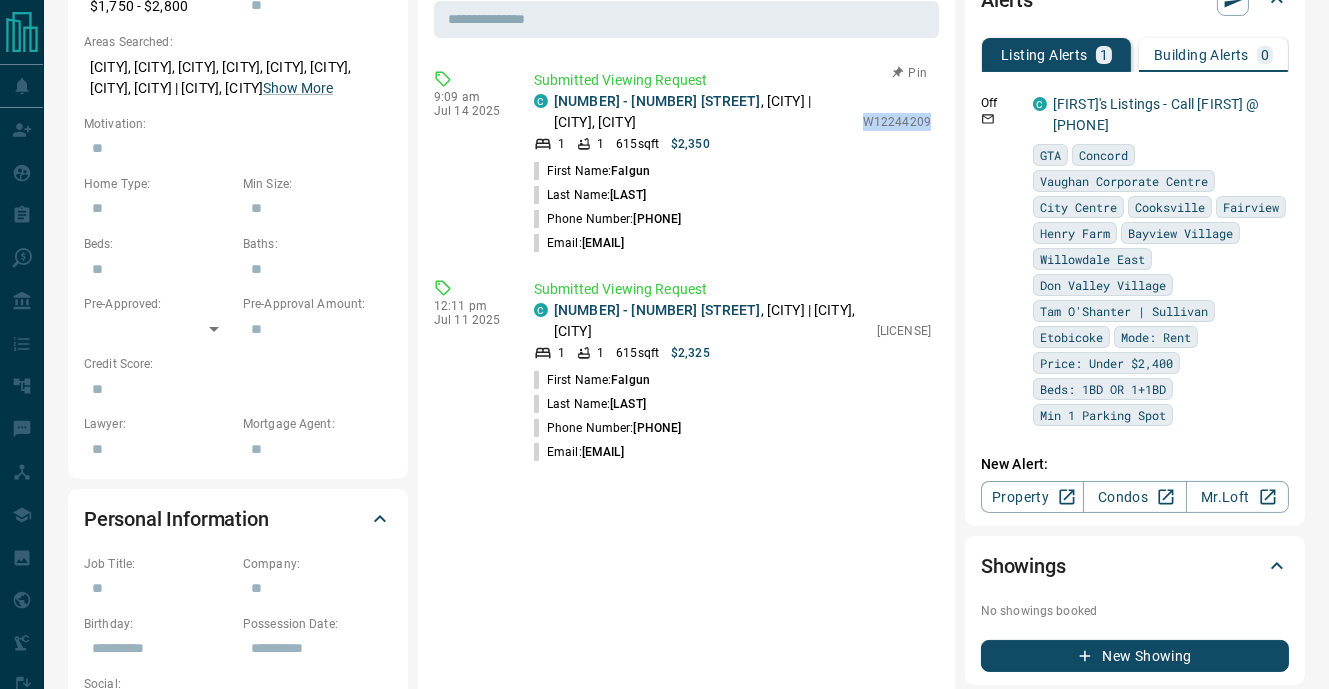 drag, startPoint x: 863, startPoint y: 118, endPoint x: 934, endPoint y: 125, distance: 71.34424 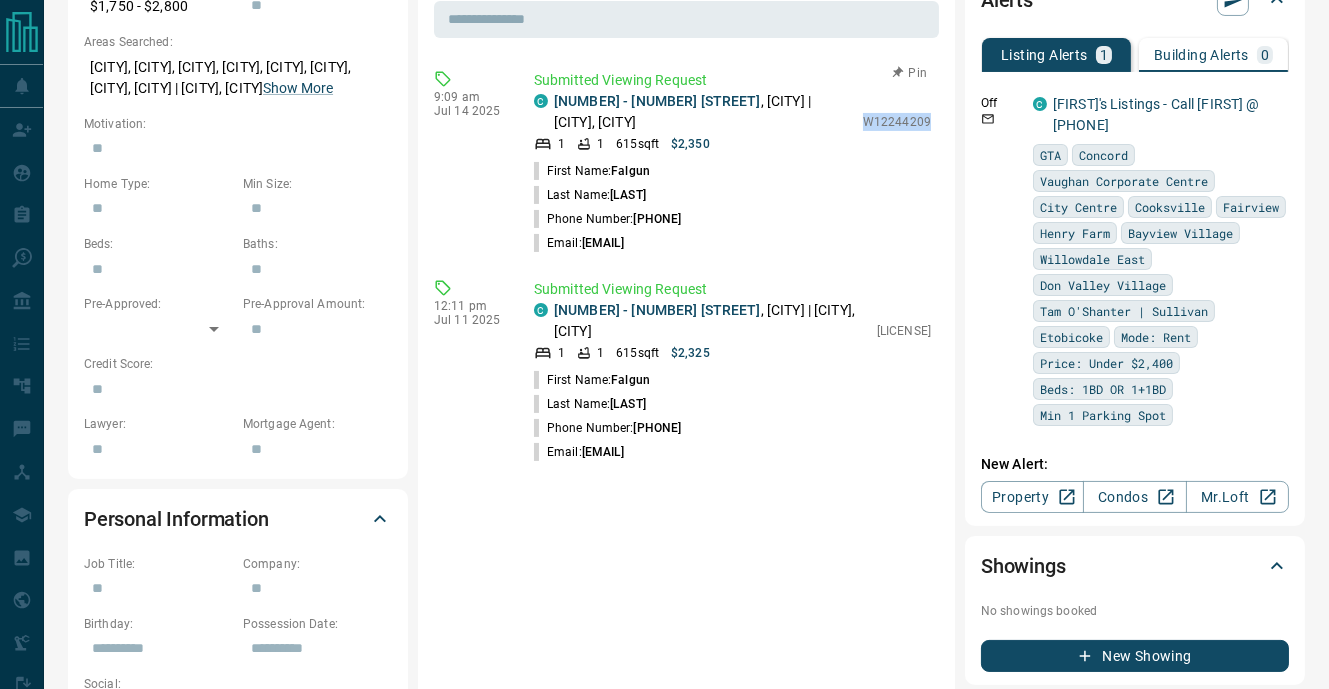 click on "Submitted Viewing Request C [NUMBER] - [NUMBER] [STREET] , [CITY] | [CITY], [CITY], [CITY] [NUMBER] [NUMBER] [SQFT] $[PRICE] [LICENSE] First Name:  [FIRST] Last Name:  [LAST] Phone Number:  [PHONE] Email:  [EMAIL]" at bounding box center [736, 162] 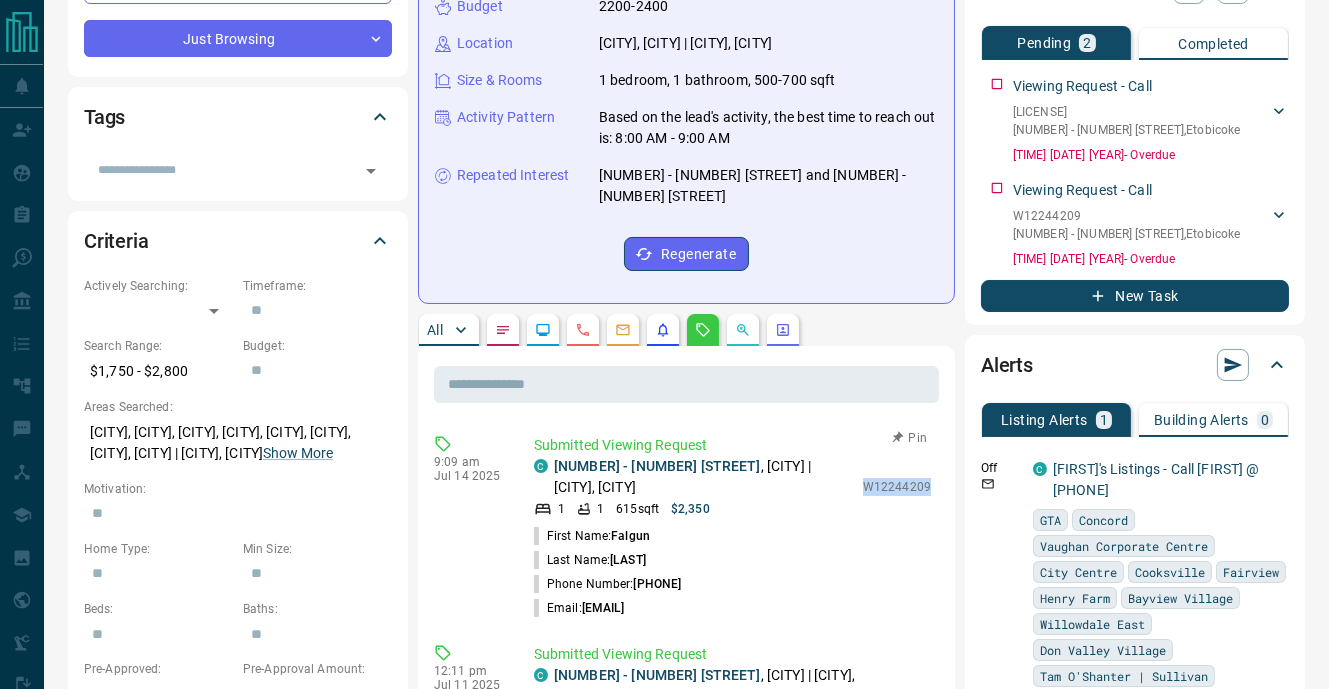 scroll, scrollTop: 0, scrollLeft: 0, axis: both 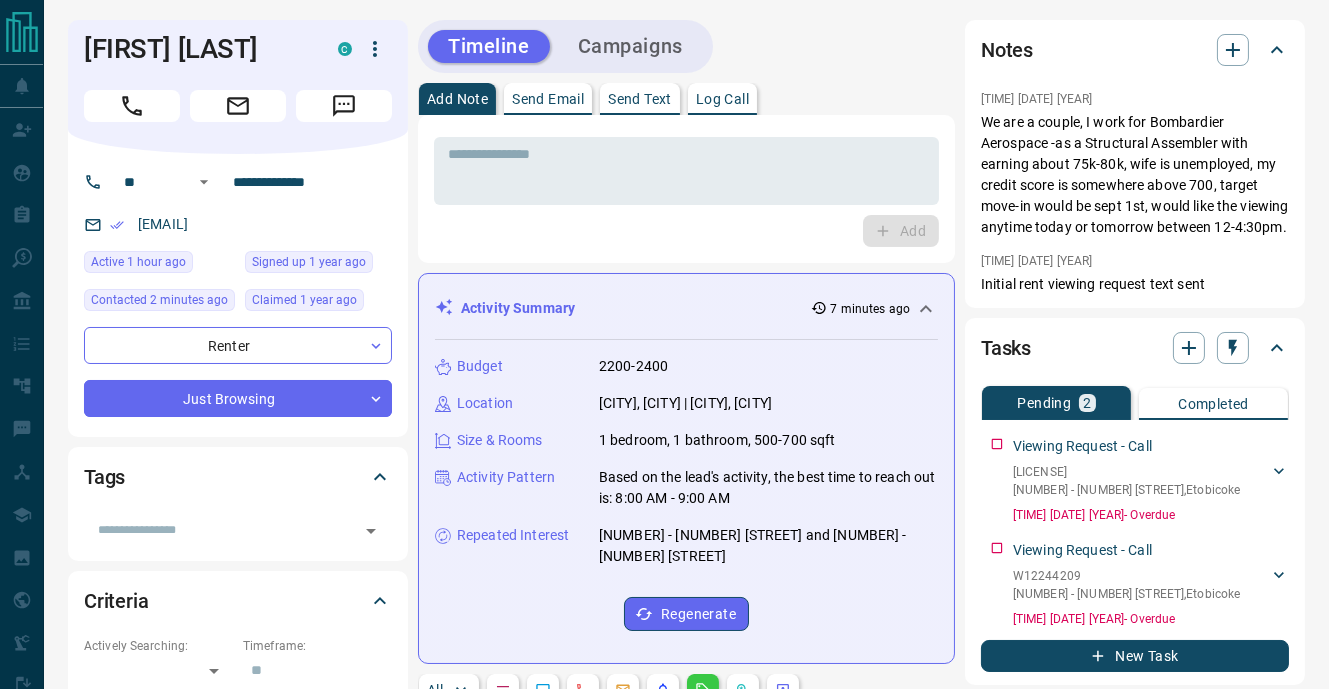 click on "Send Text" at bounding box center (640, 99) 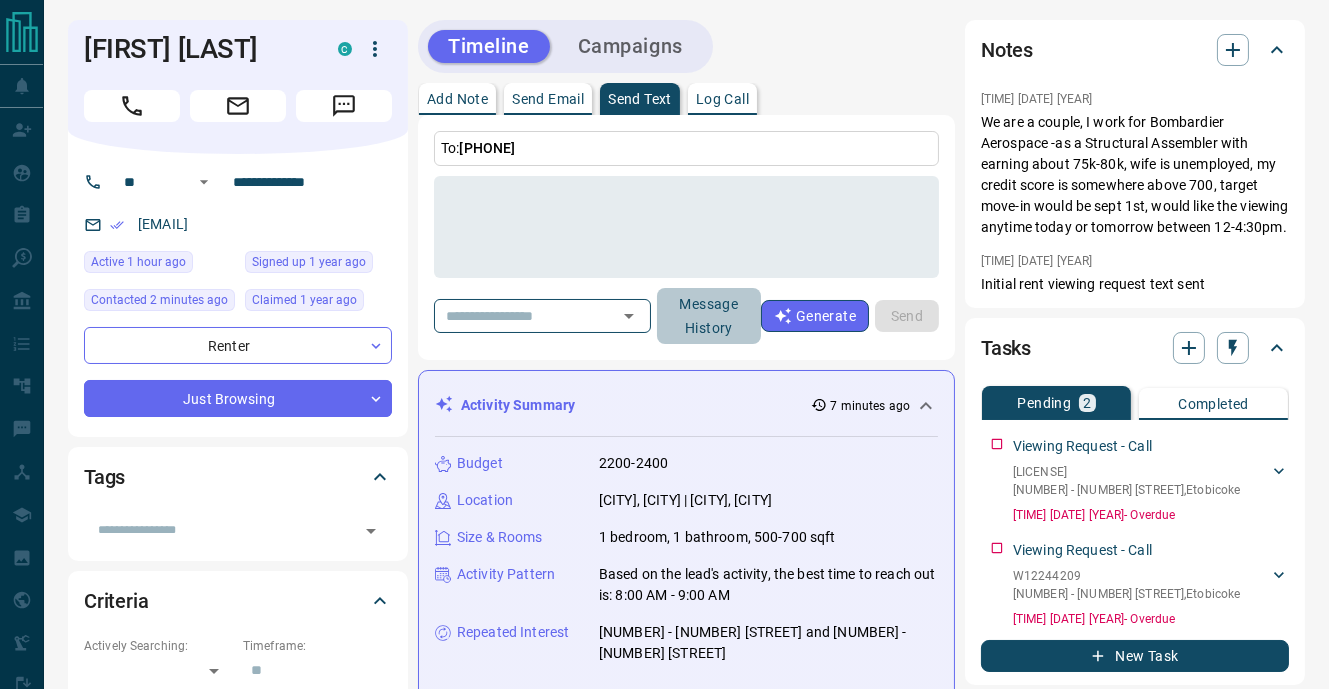 click on "Message History" at bounding box center (709, 316) 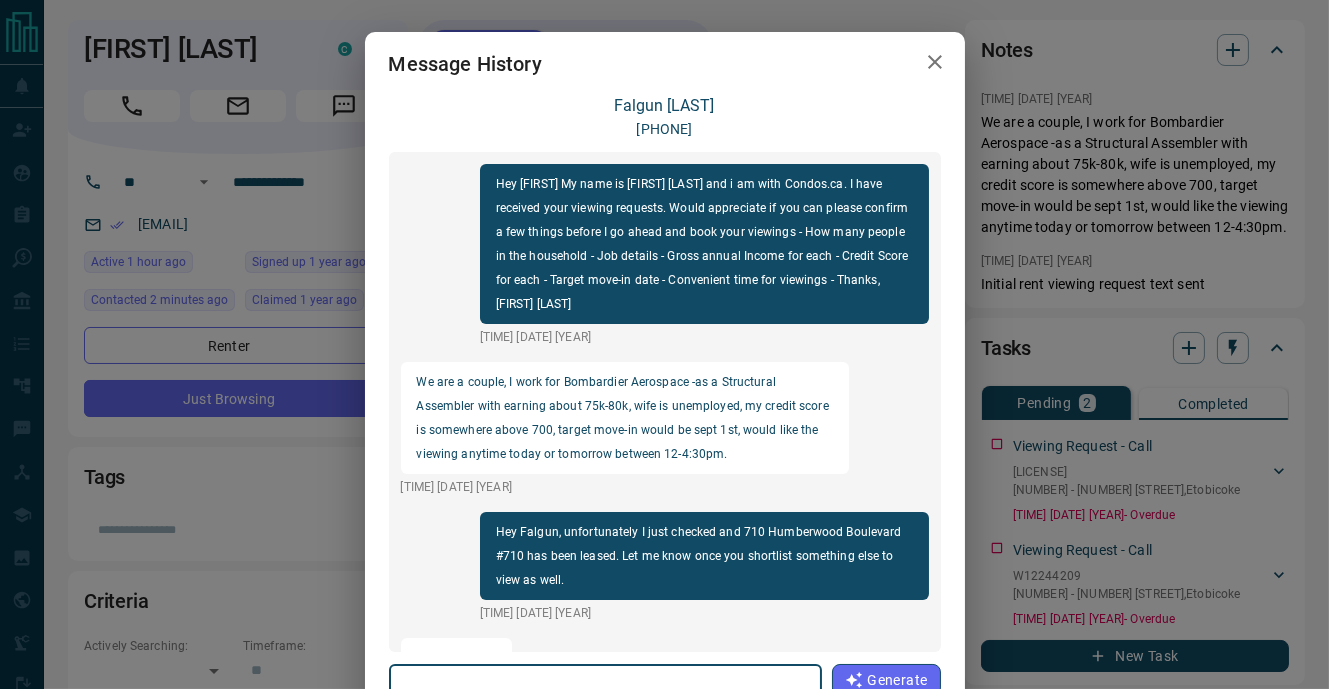 scroll, scrollTop: 0, scrollLeft: 0, axis: both 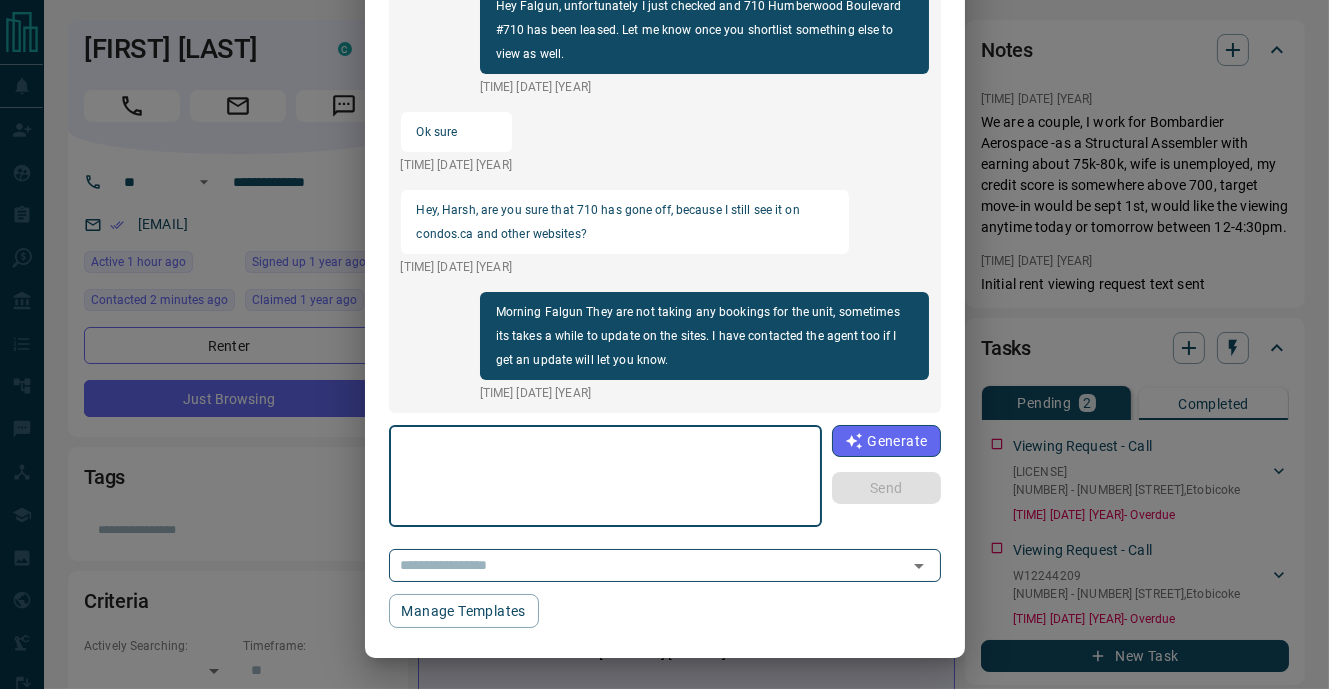 paste on "**********" 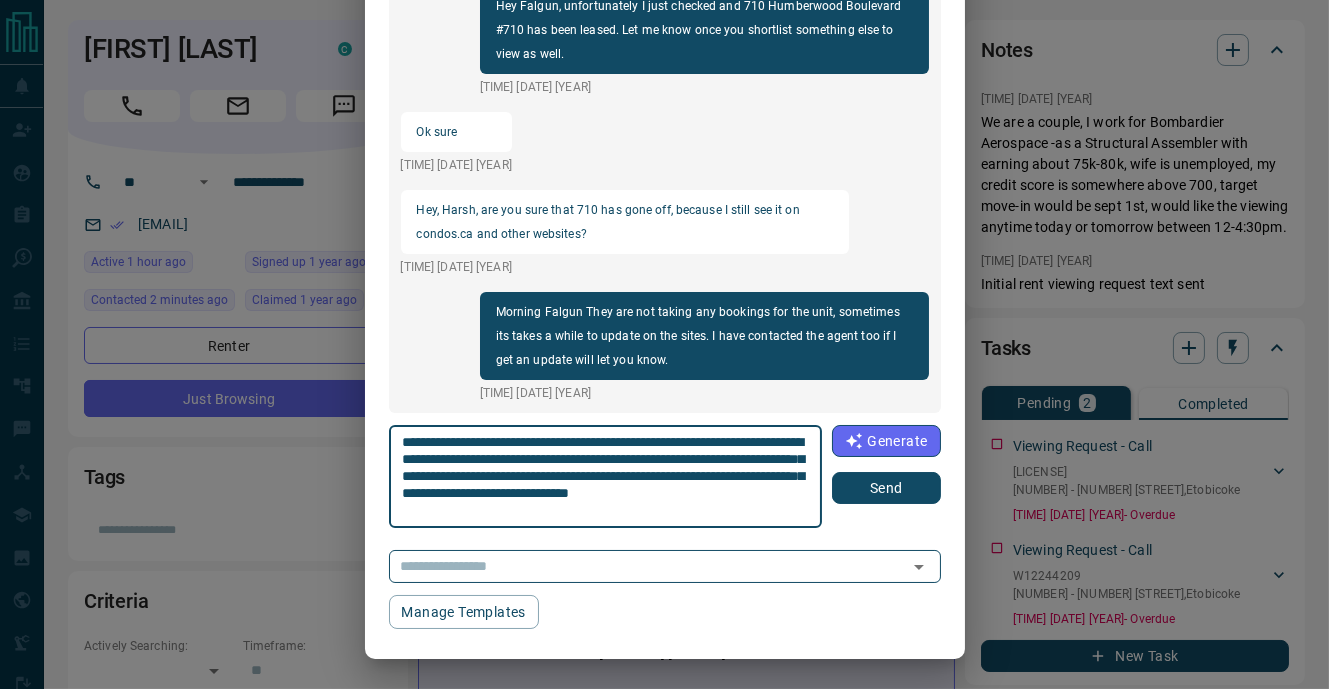 click on "**********" at bounding box center [606, 477] 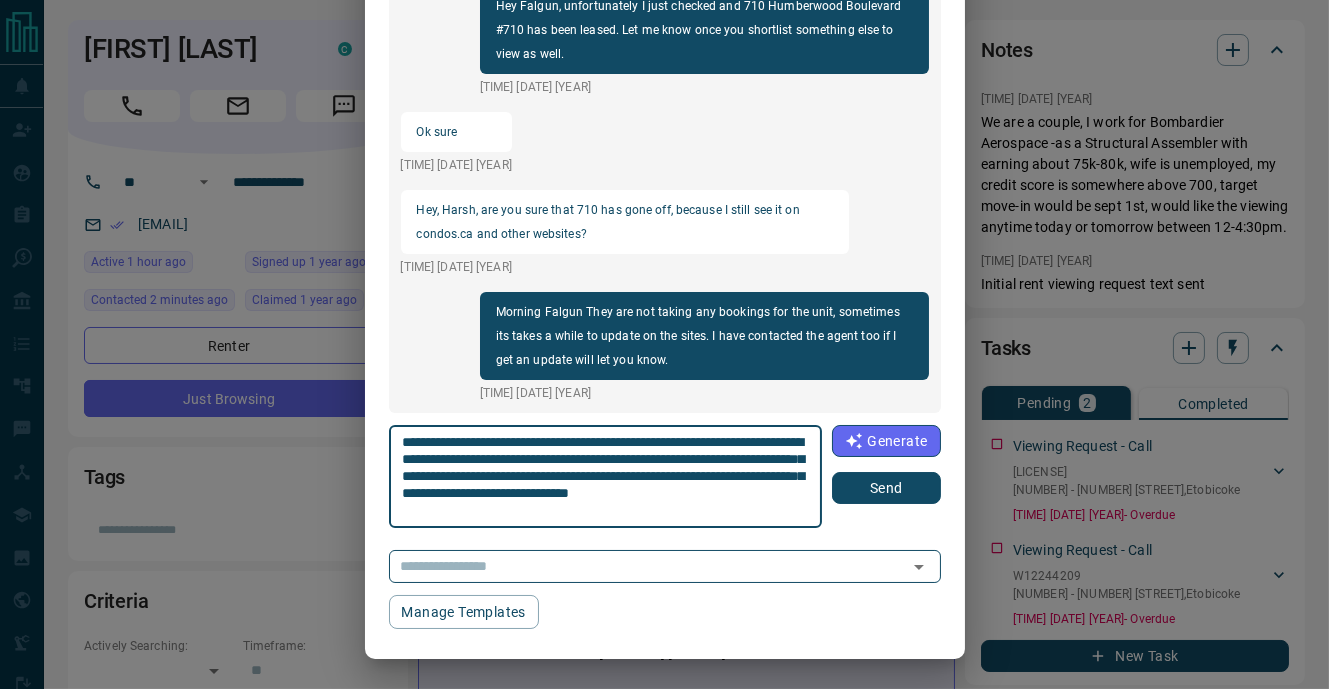 click on "**********" at bounding box center [606, 477] 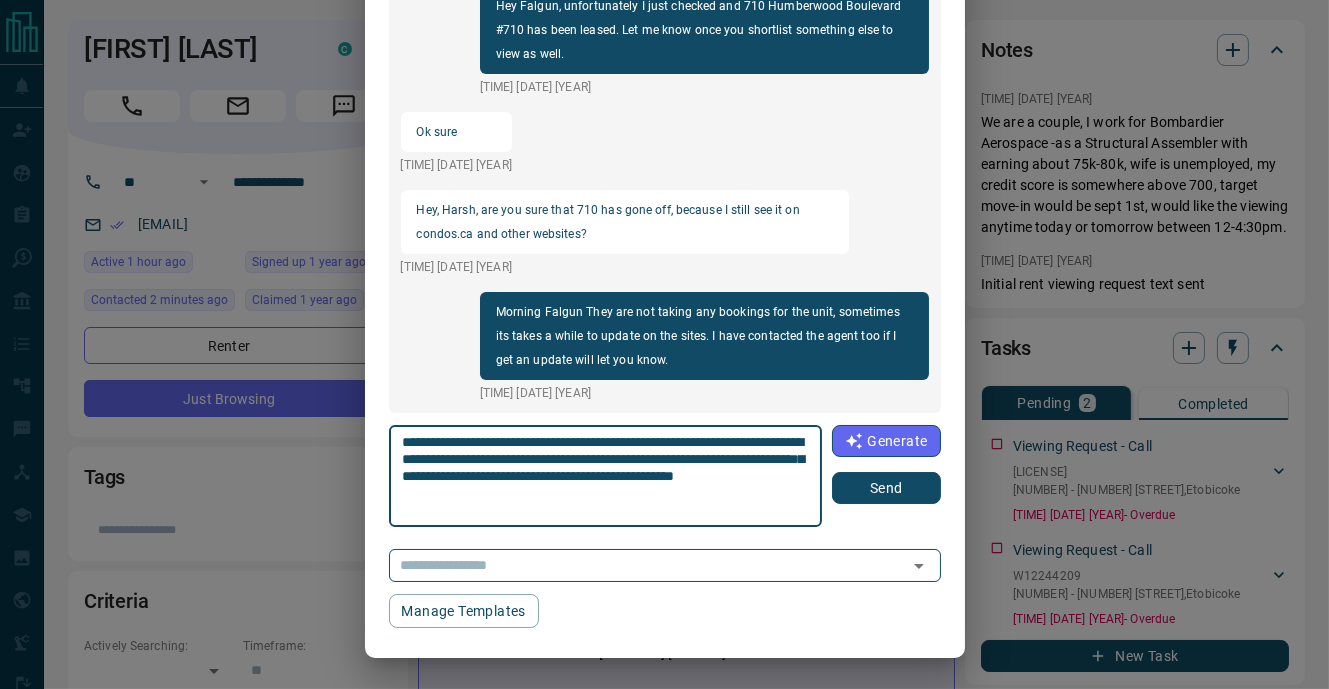 click on "**********" at bounding box center (606, 476) 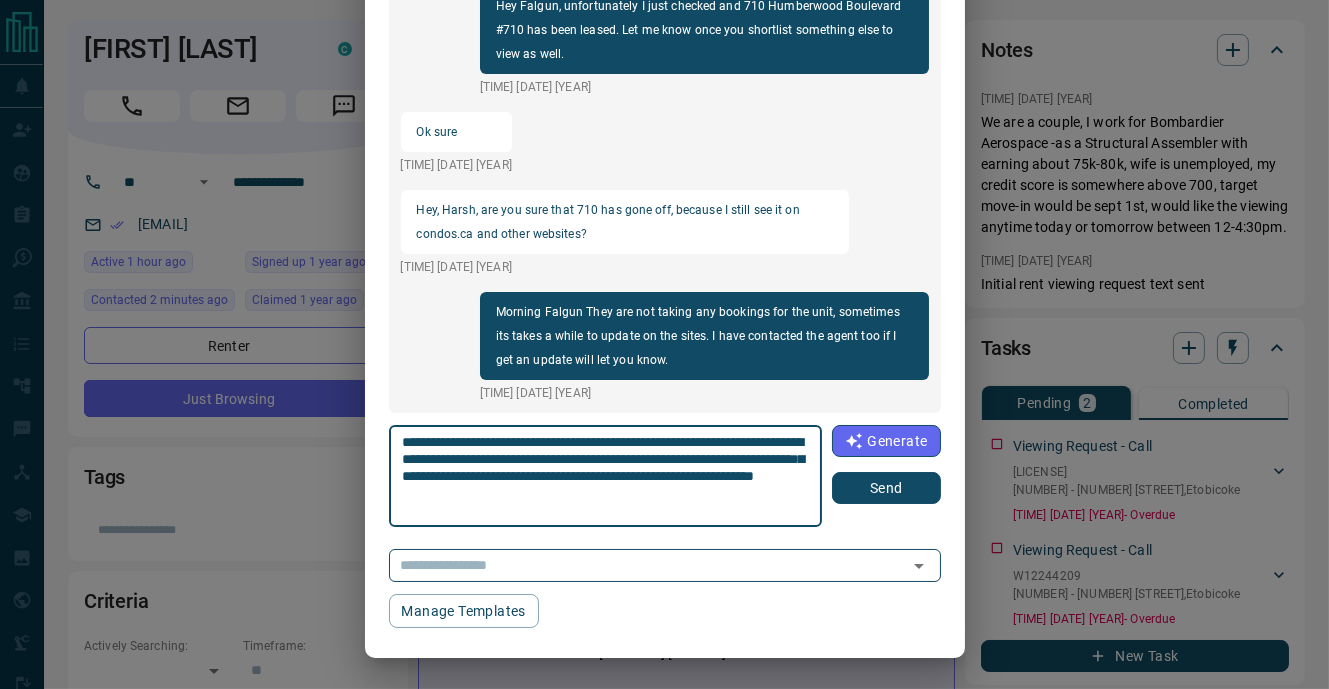 drag, startPoint x: 588, startPoint y: 474, endPoint x: 649, endPoint y: 498, distance: 65.551506 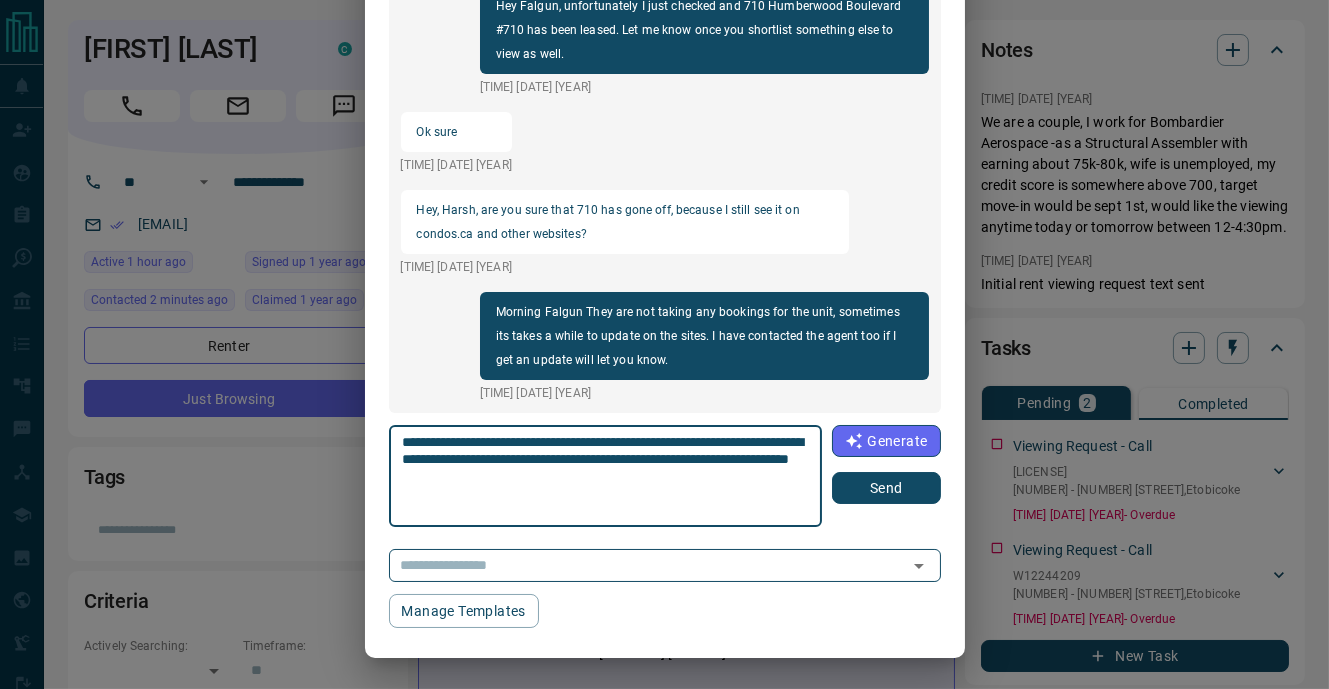 paste on "**********" 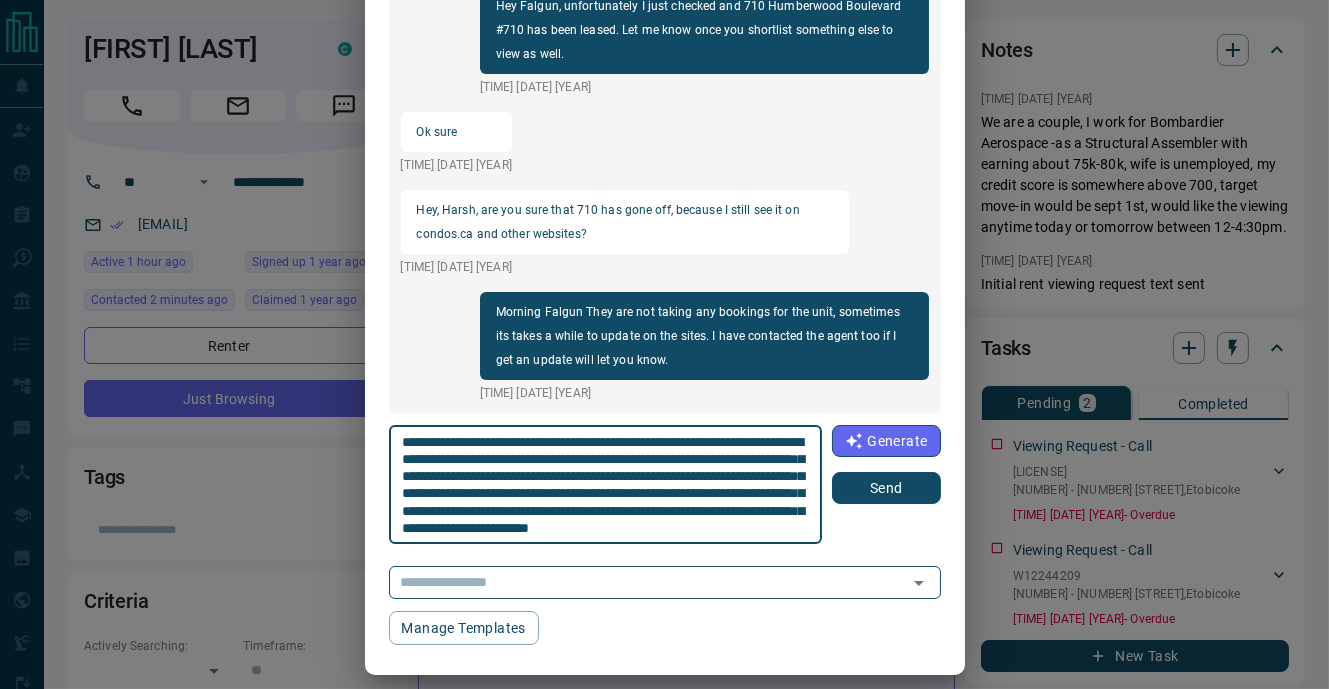 scroll, scrollTop: 18, scrollLeft: 0, axis: vertical 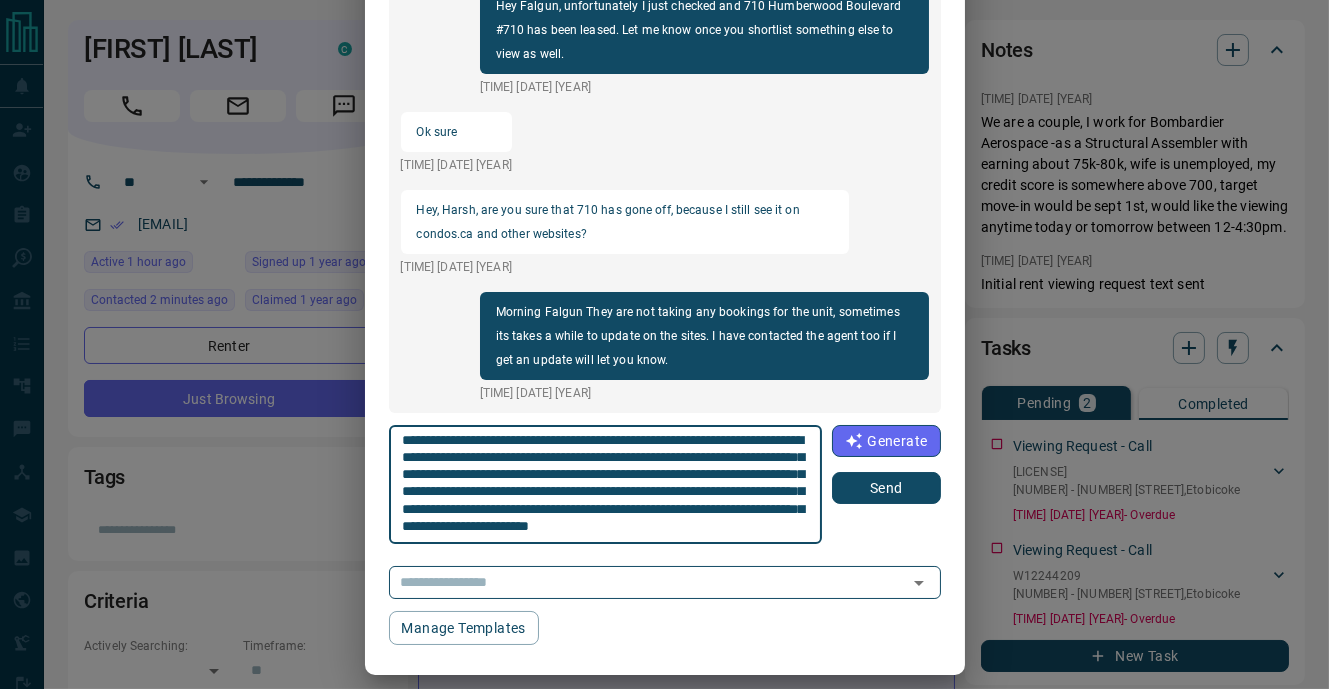 type on "**********" 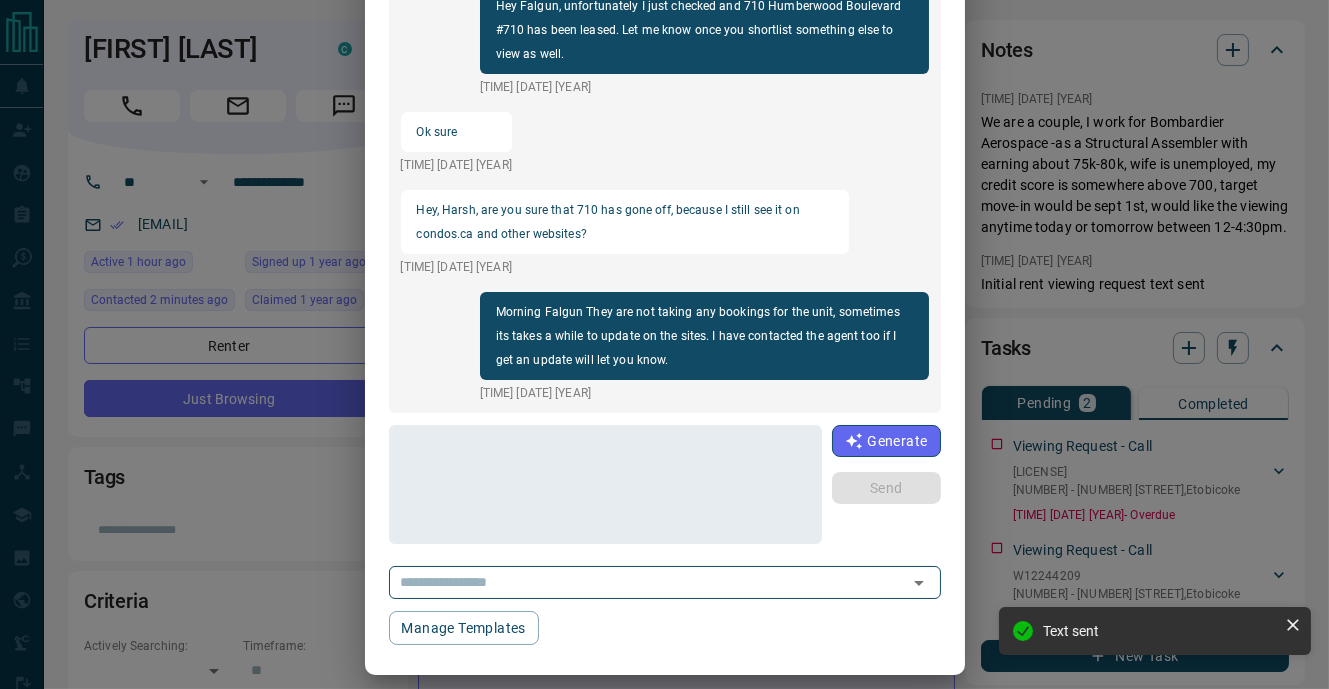 scroll, scrollTop: 0, scrollLeft: 0, axis: both 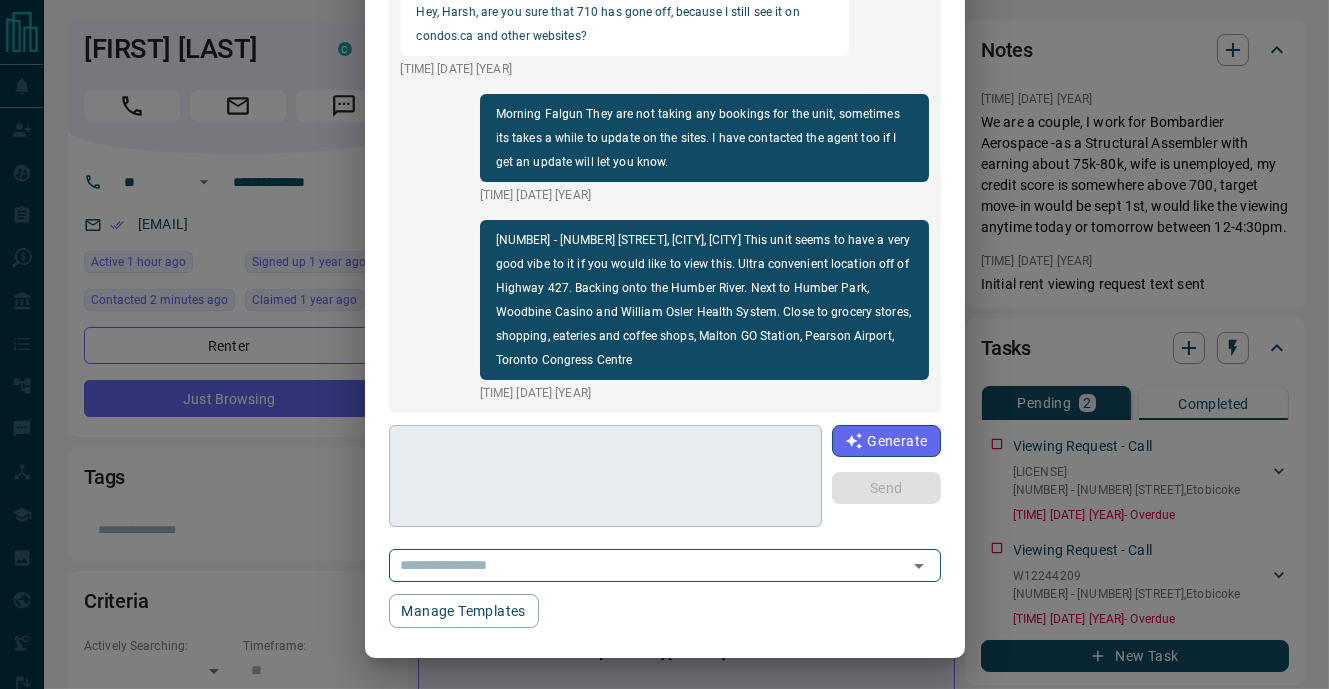 click at bounding box center [606, 476] 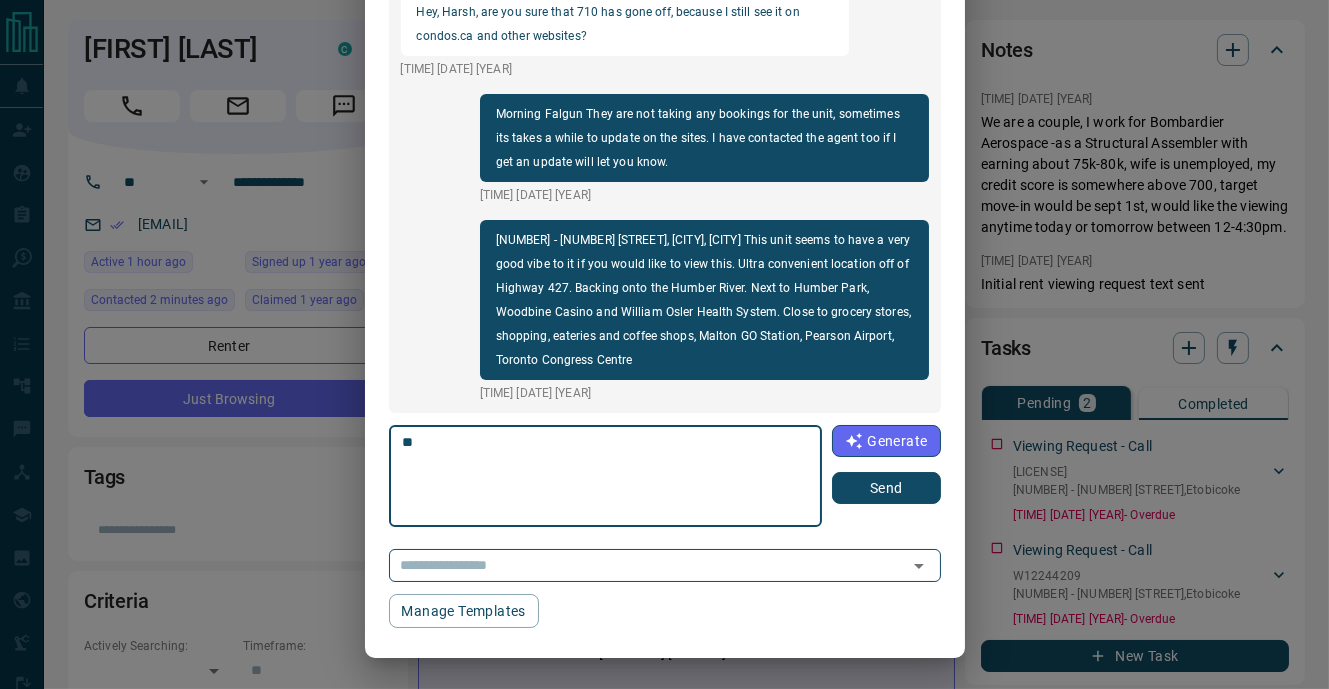 type on "*" 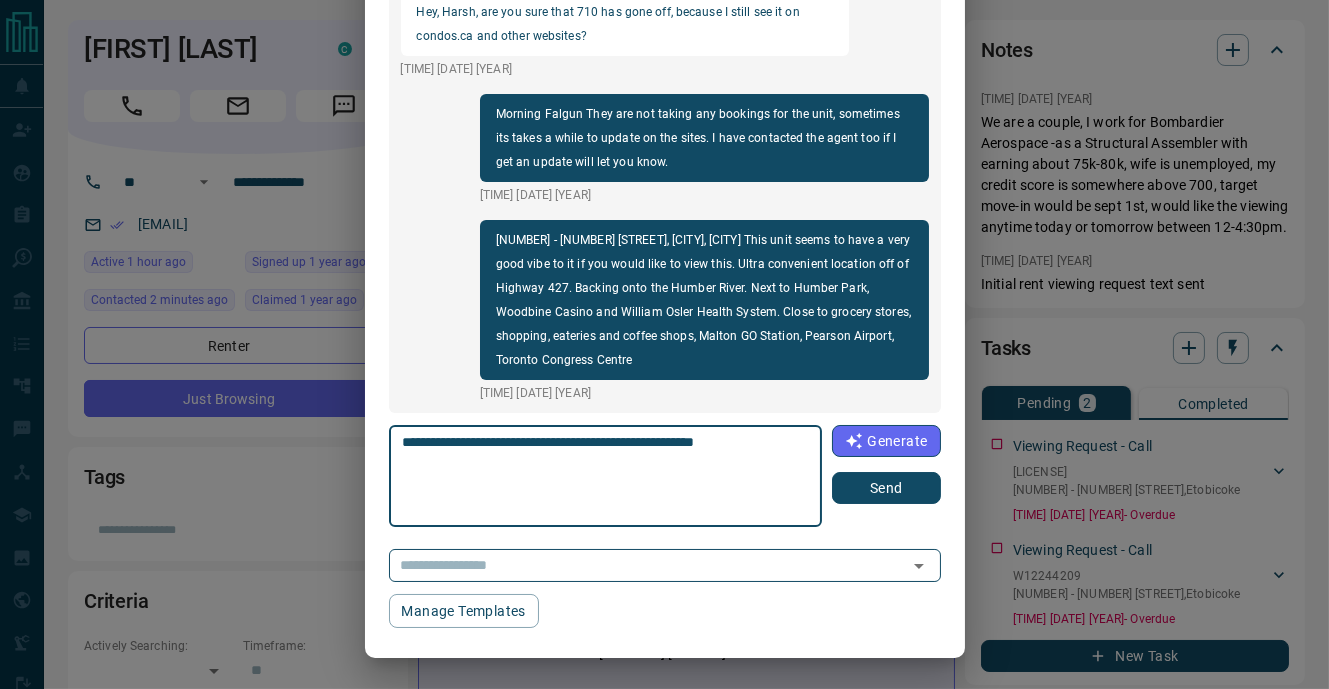 type on "**********" 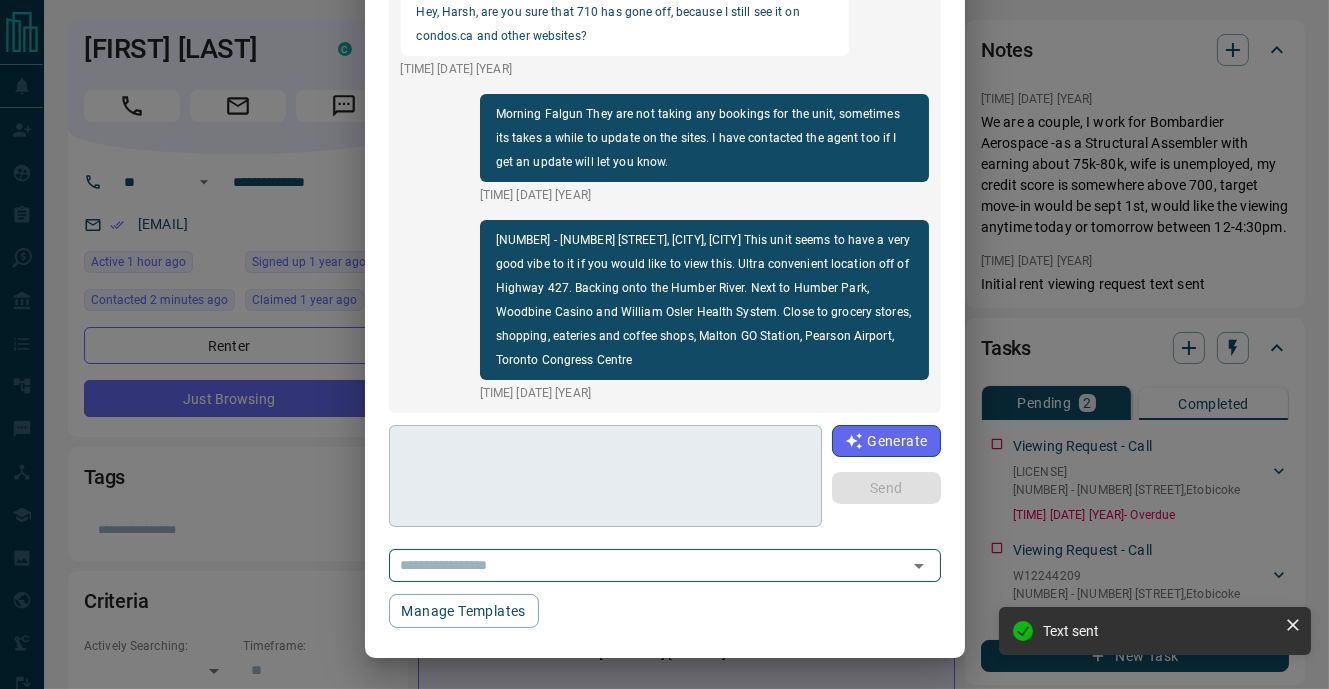 scroll, scrollTop: 564, scrollLeft: 0, axis: vertical 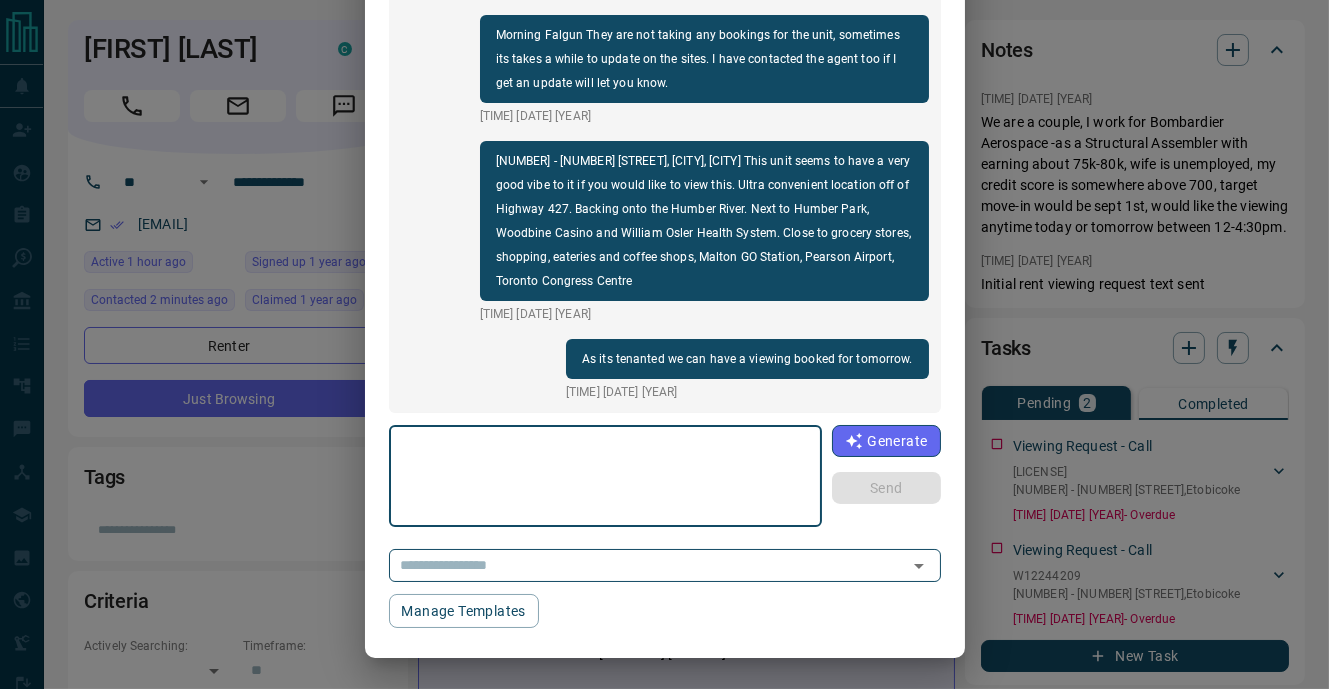 click at bounding box center (606, 476) 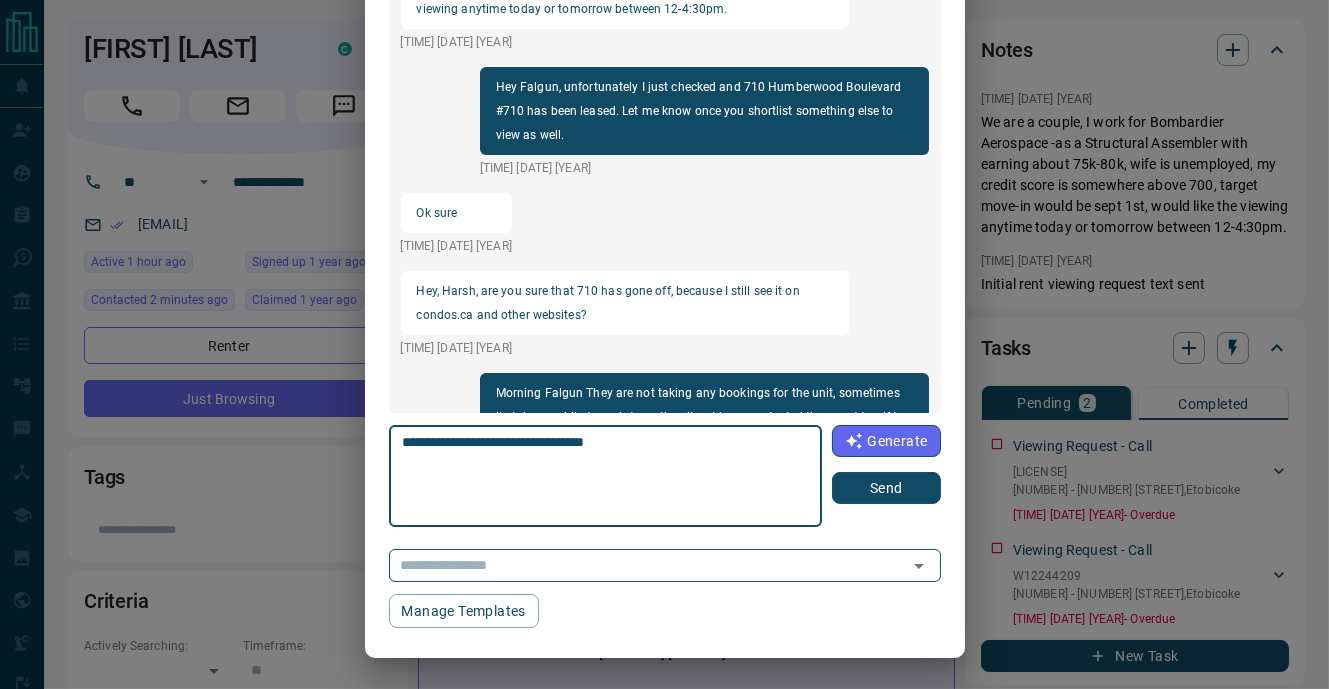 scroll, scrollTop: 131, scrollLeft: 0, axis: vertical 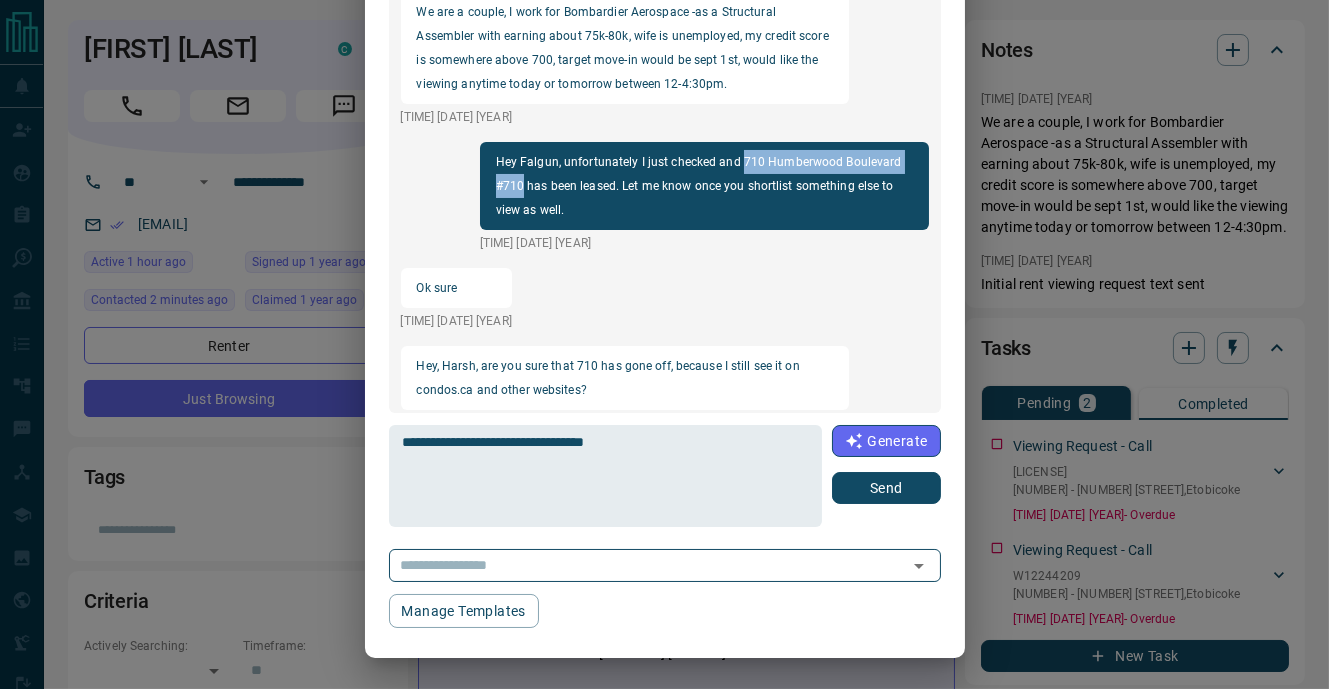 drag, startPoint x: 741, startPoint y: 158, endPoint x: 523, endPoint y: 183, distance: 219.4288 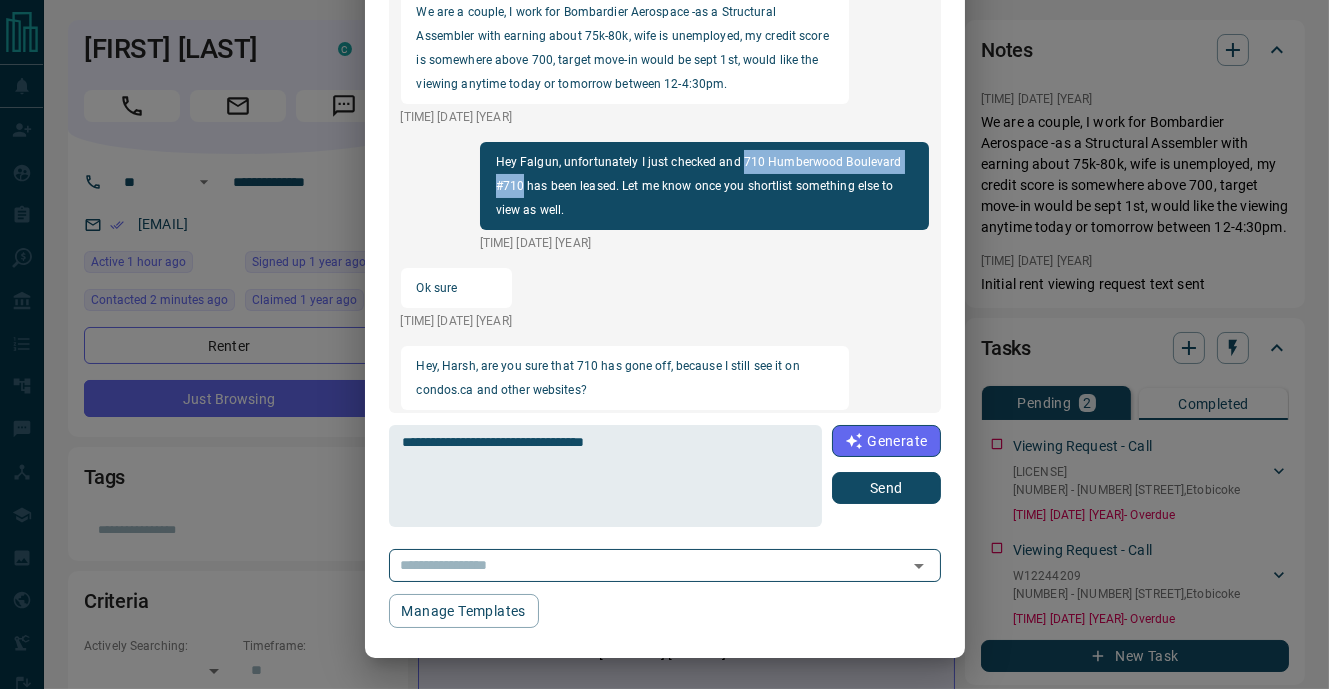 click on "Hey Falgun, unfortunately I just checked and 710 Humberwood Boulevard #710 has been leased. Let me know once you shortlist something else to view as well." at bounding box center [704, 186] 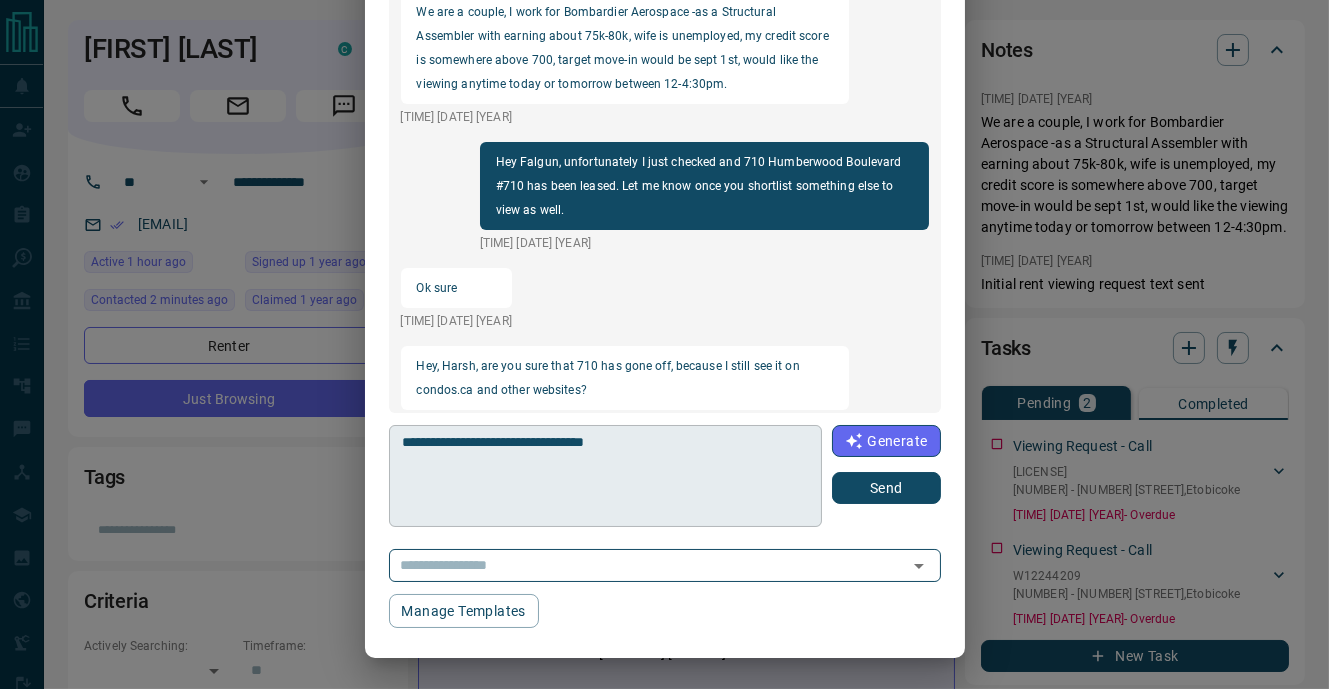 click on "**********" at bounding box center (606, 476) 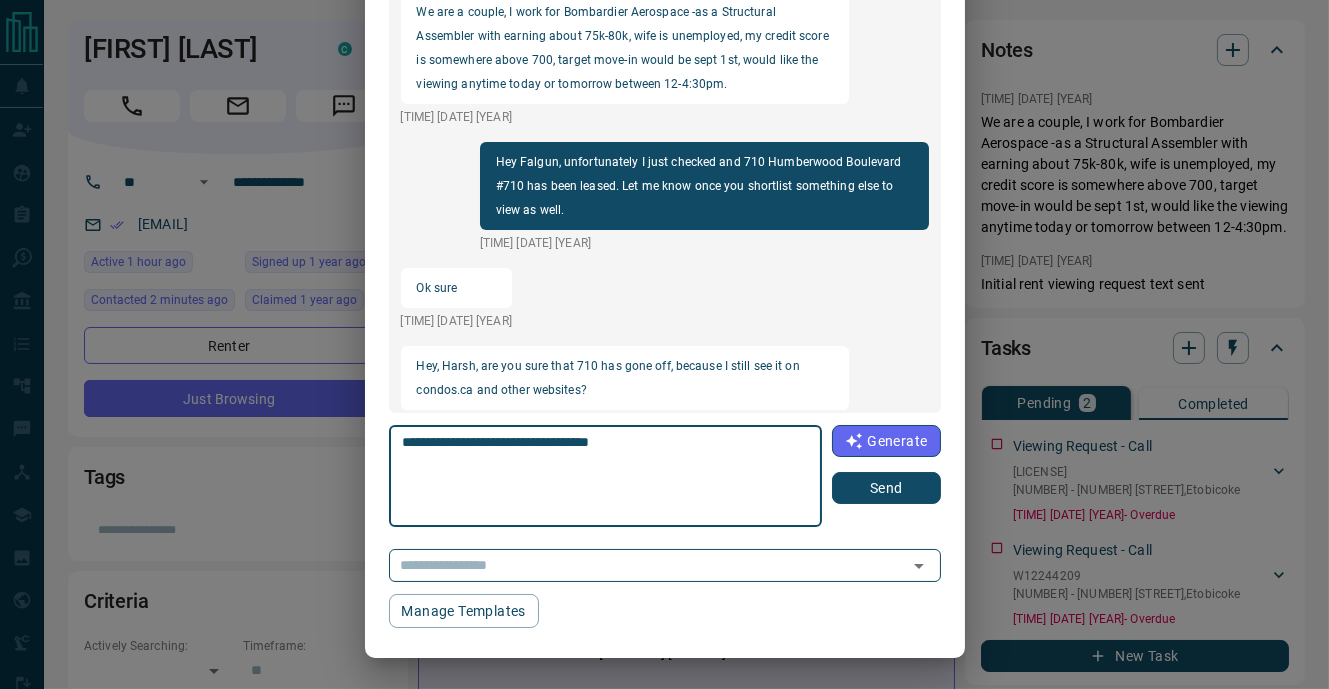 paste on "**********" 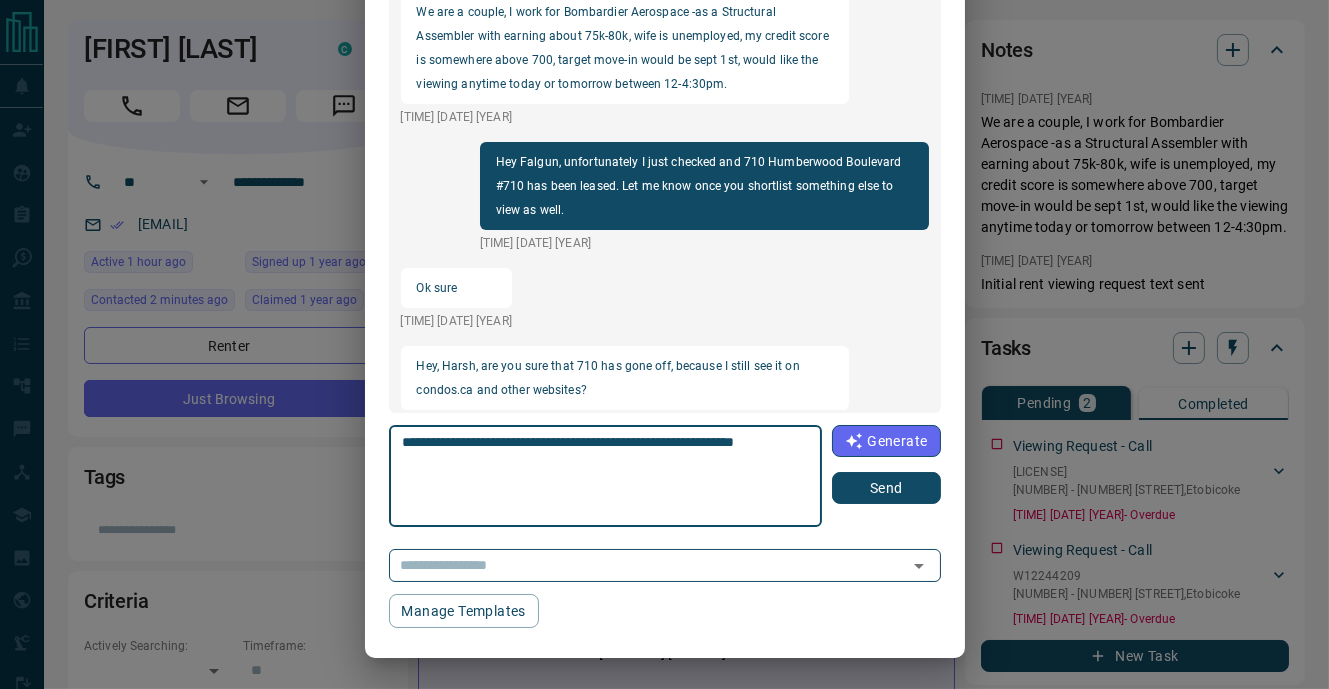 click on "**********" at bounding box center (606, 476) 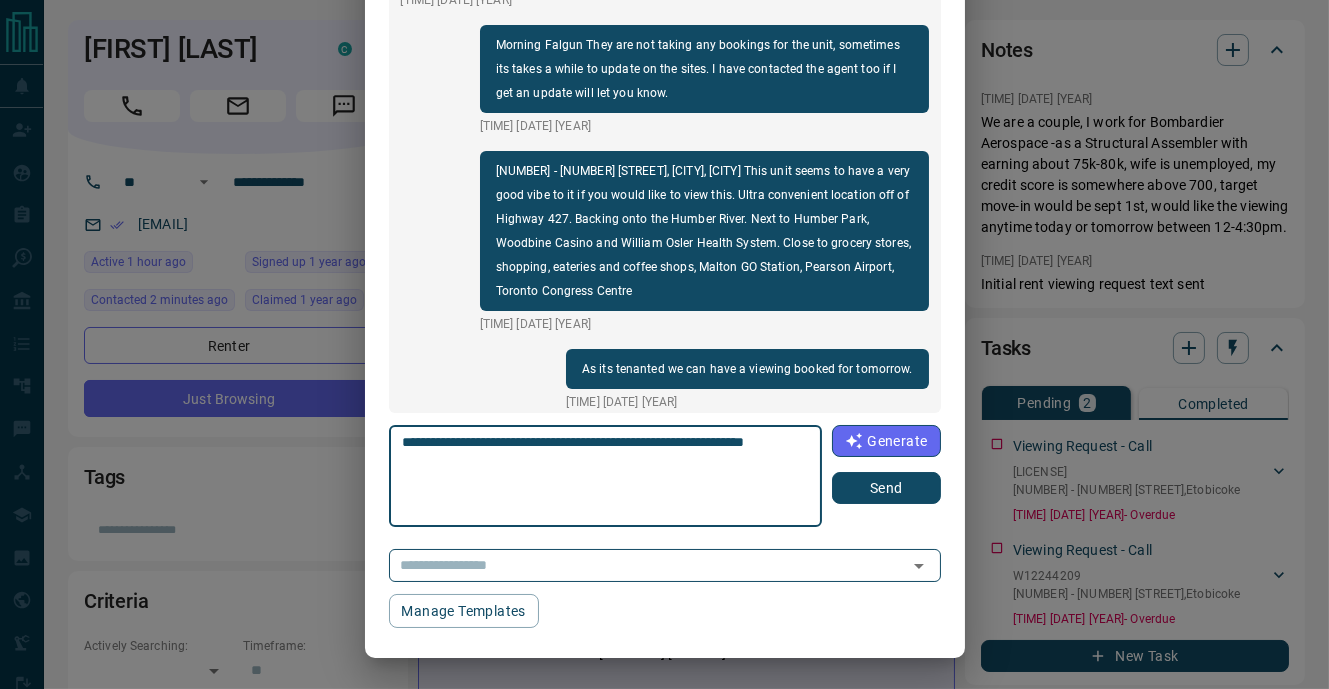 scroll, scrollTop: 563, scrollLeft: 0, axis: vertical 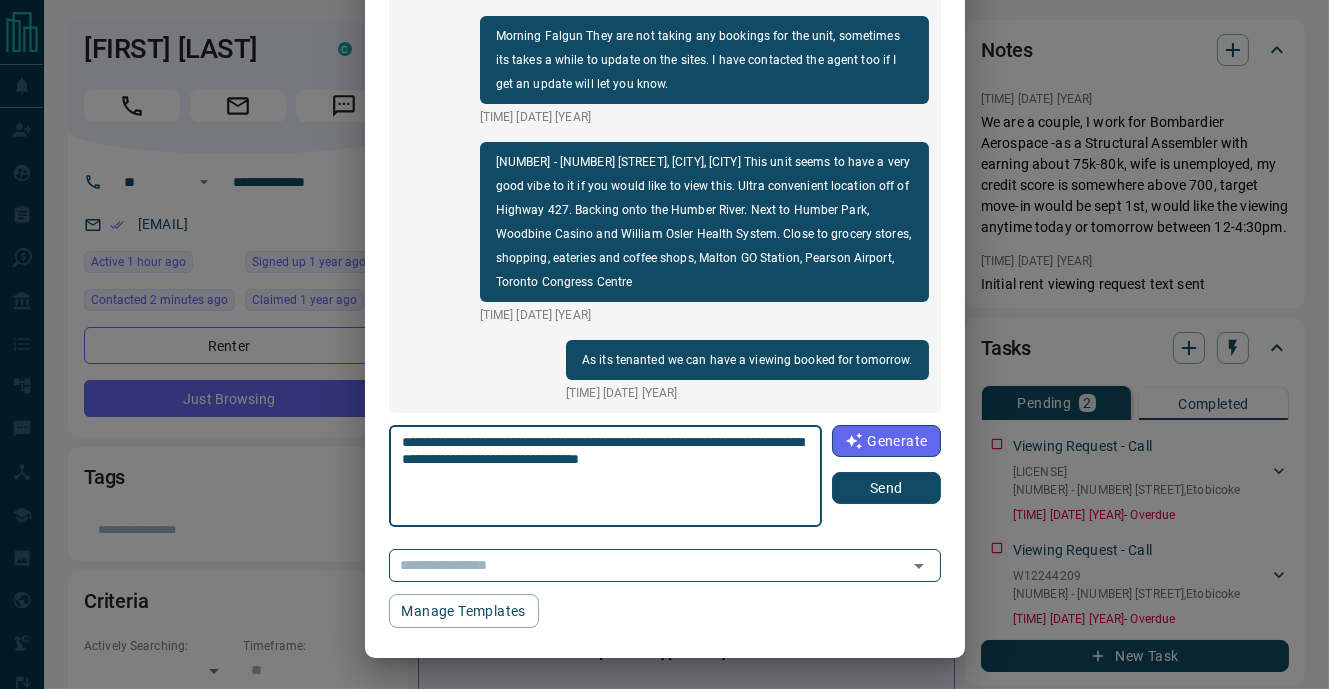 type on "**********" 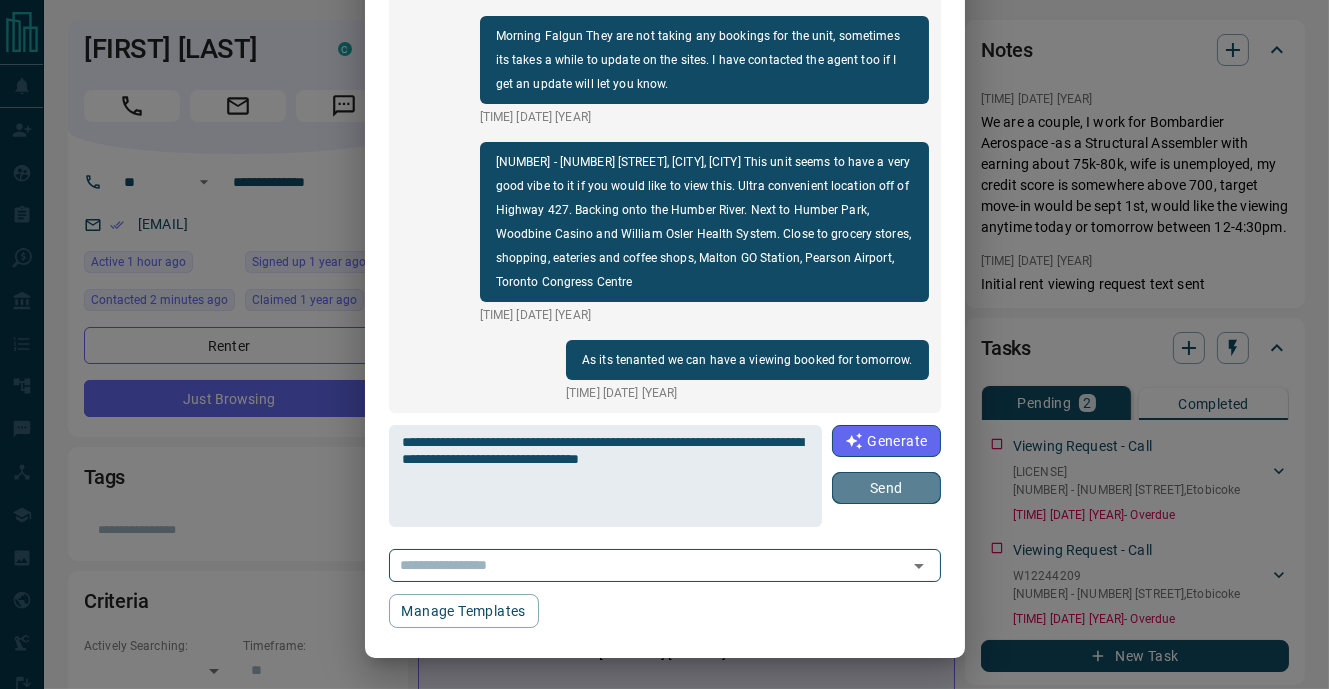 click on "Send" at bounding box center (886, 488) 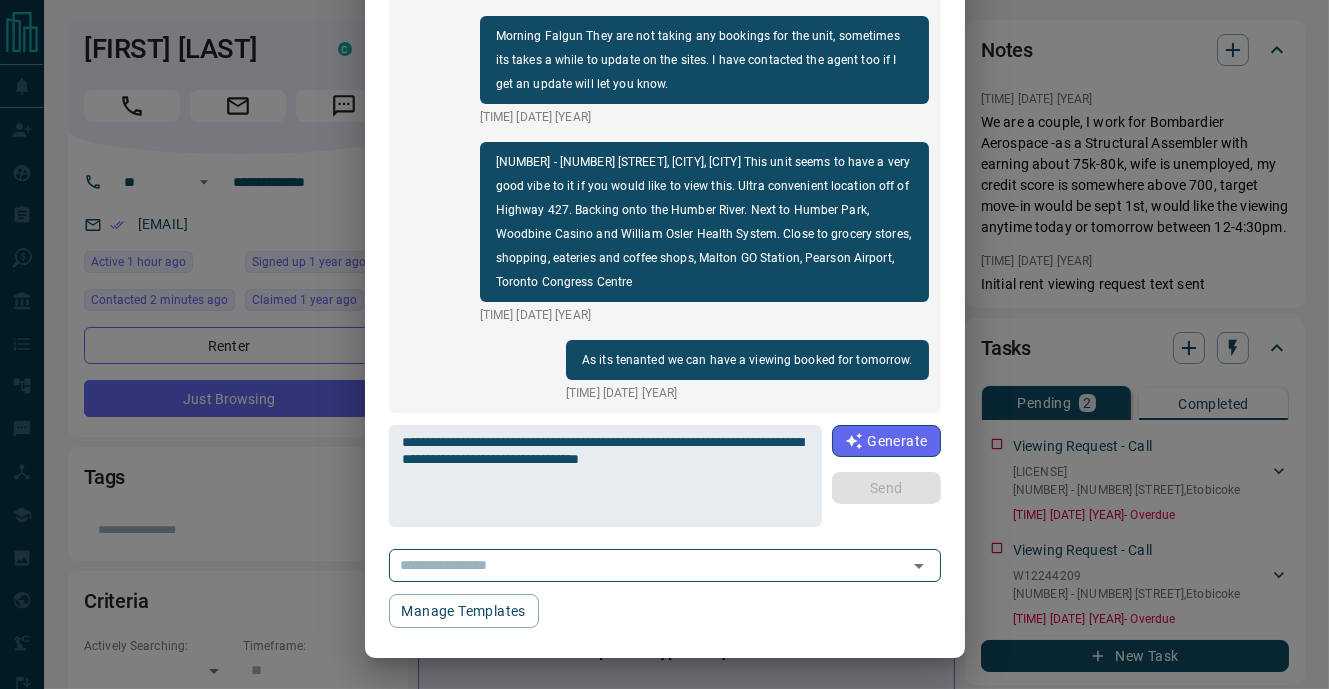 type 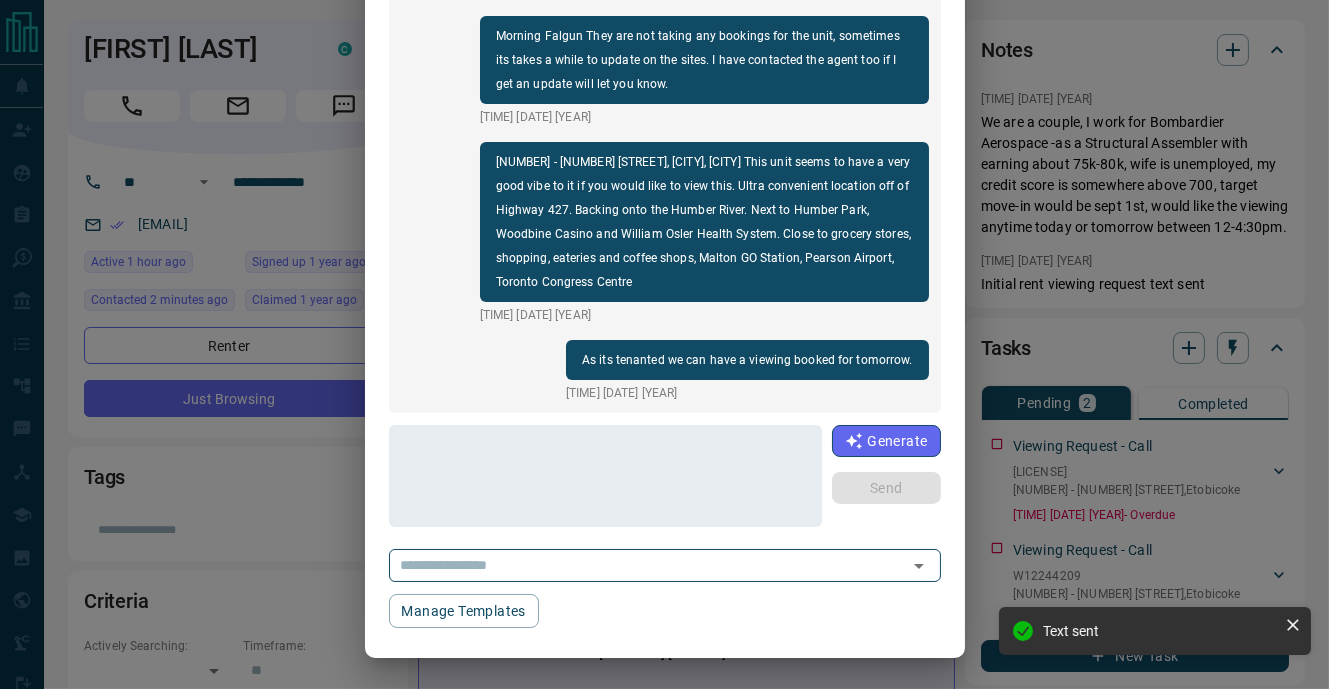 scroll, scrollTop: 665, scrollLeft: 0, axis: vertical 